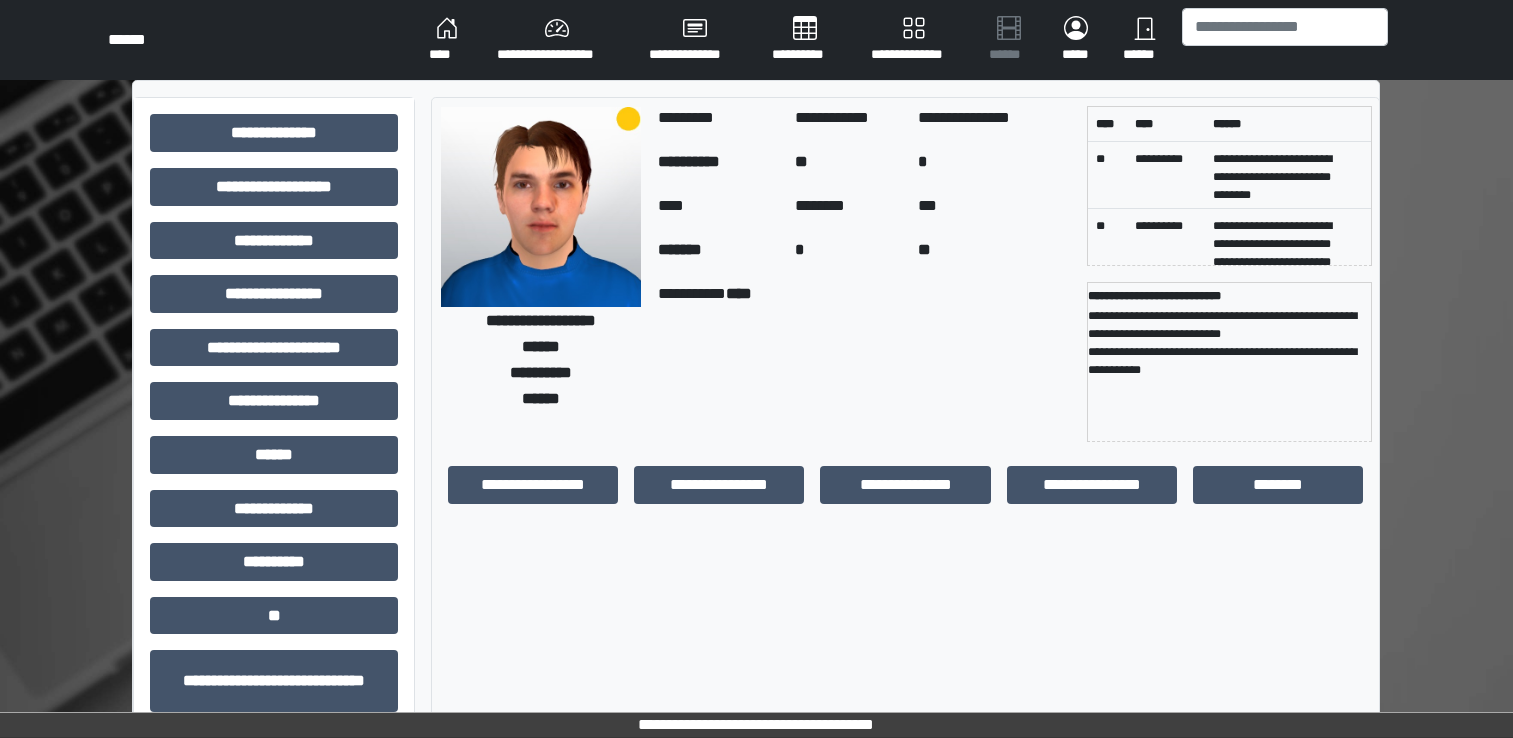 scroll, scrollTop: 0, scrollLeft: 0, axis: both 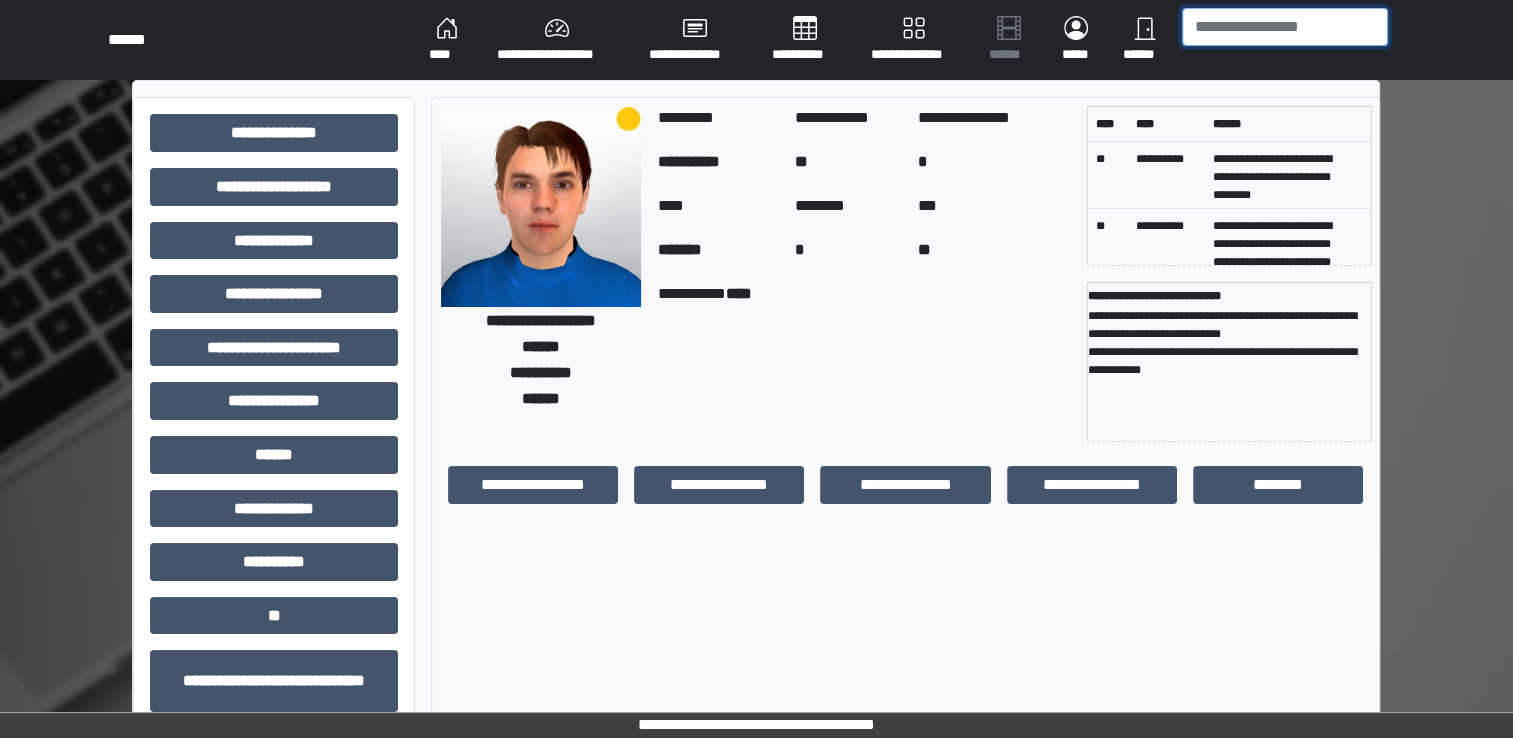 click at bounding box center [1285, 27] 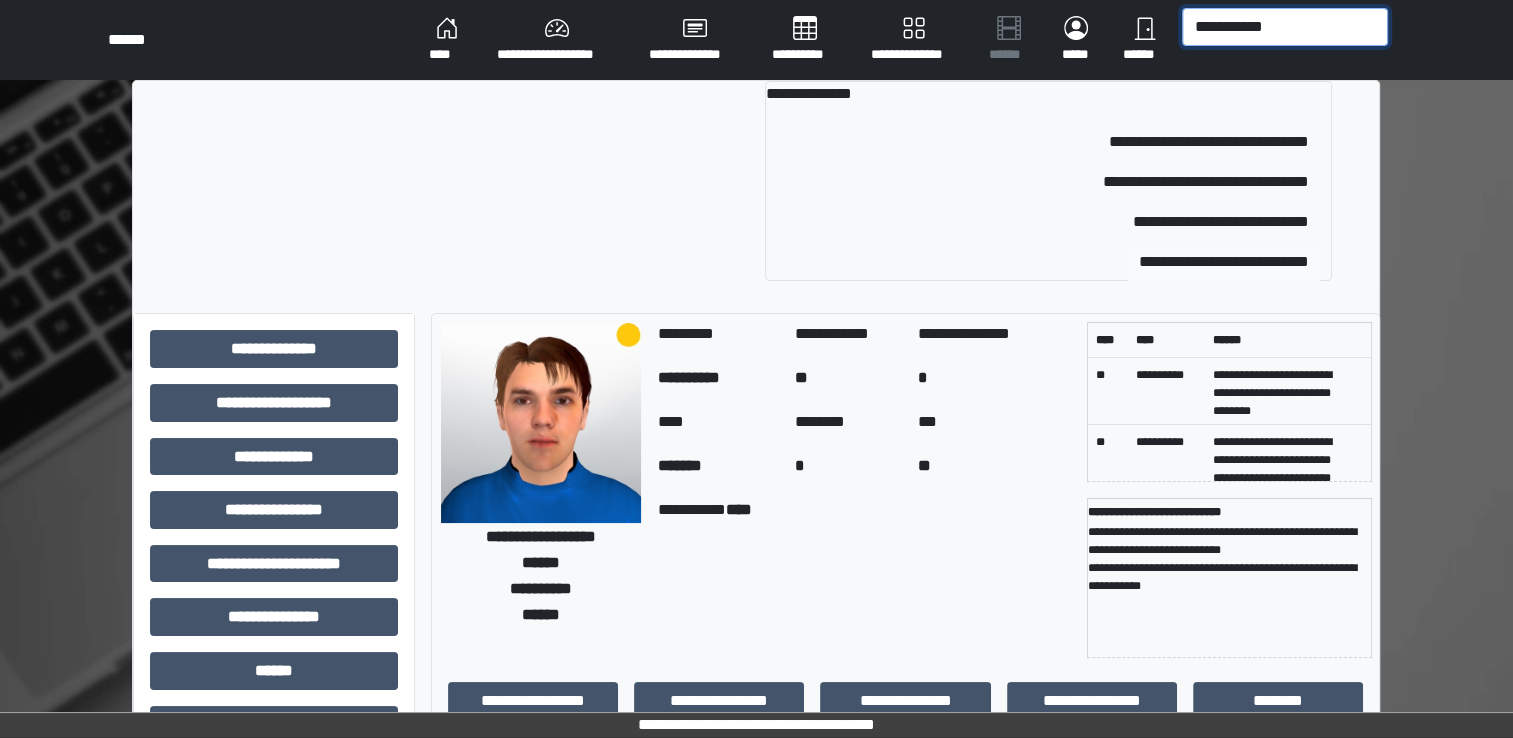 type on "**********" 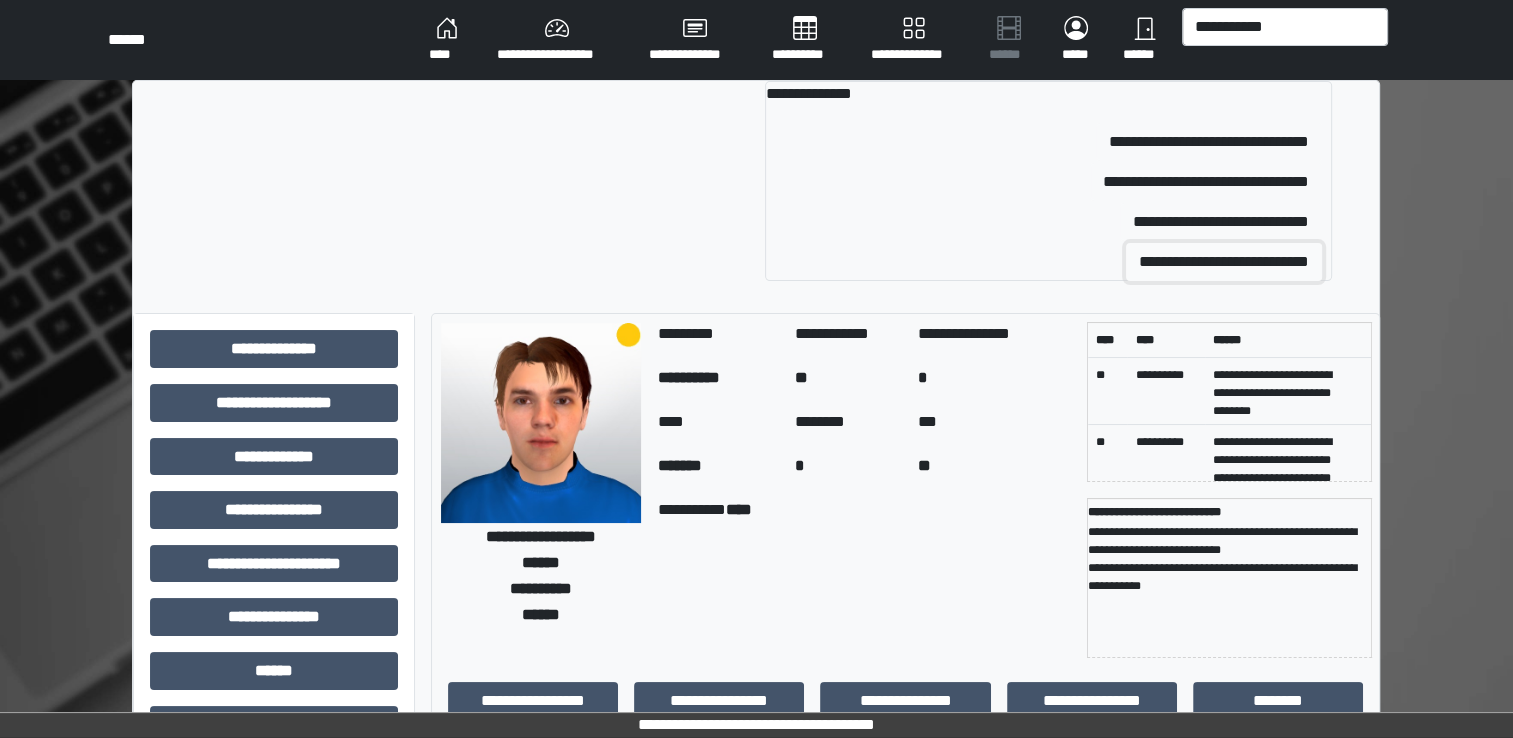 click on "**********" at bounding box center (1224, 262) 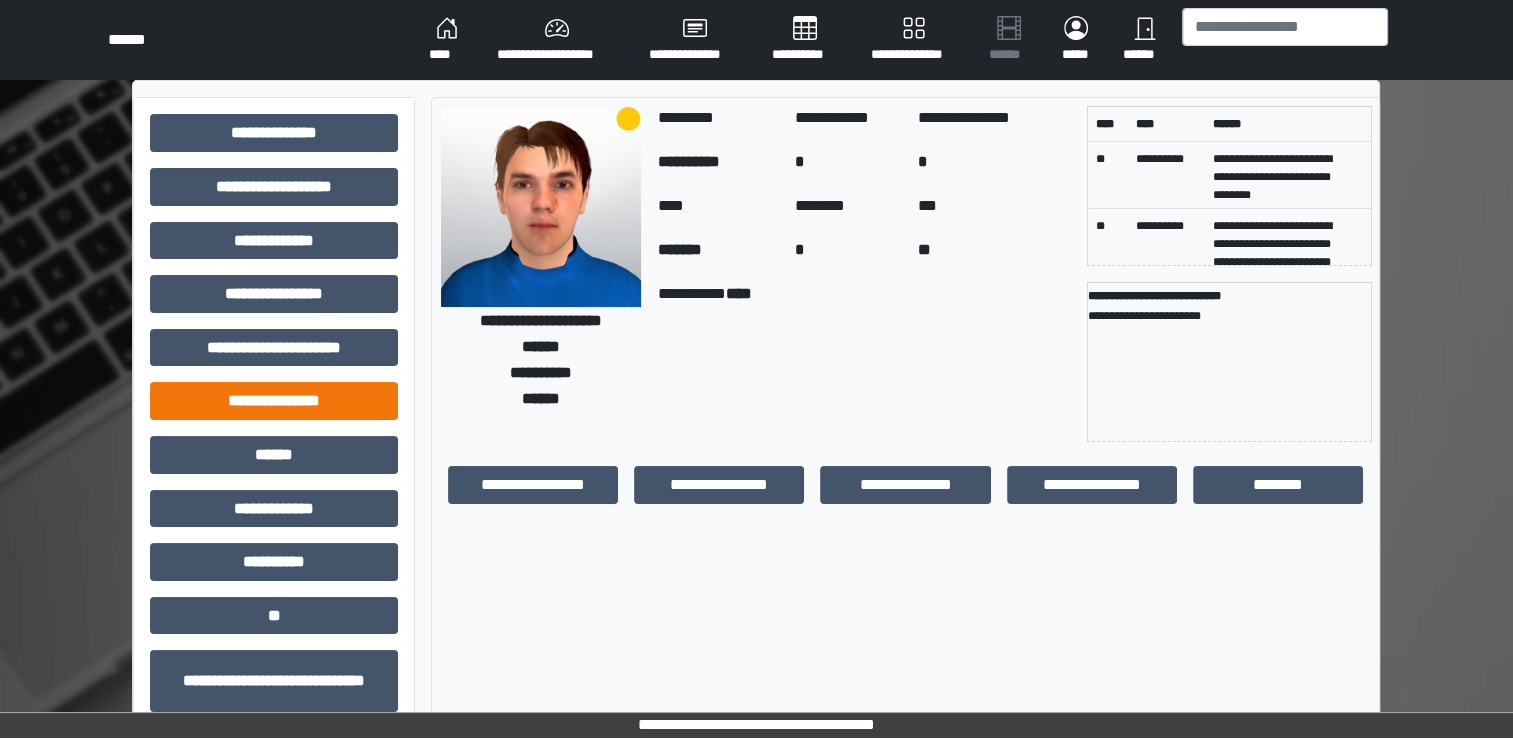 scroll, scrollTop: 184, scrollLeft: 0, axis: vertical 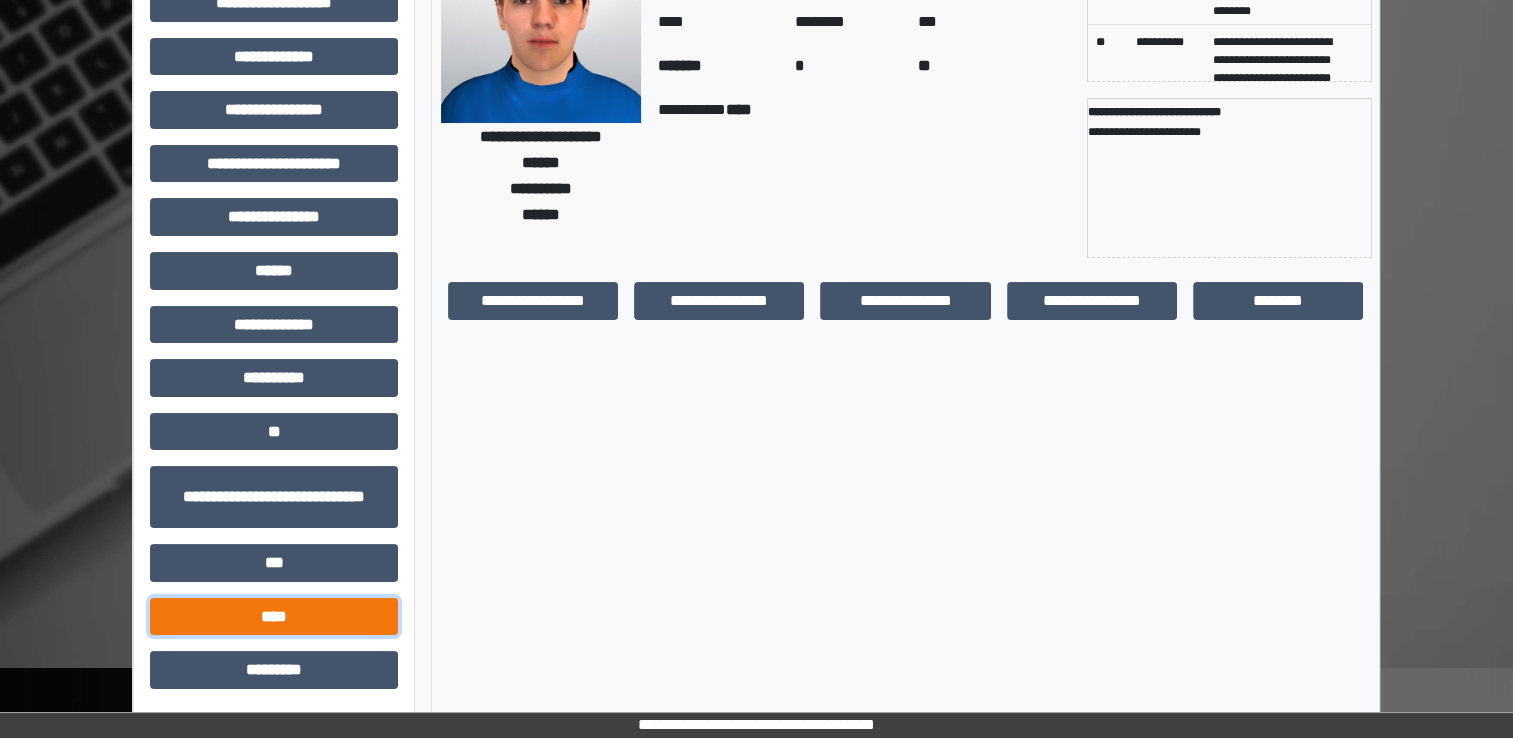 click on "****" at bounding box center [274, 617] 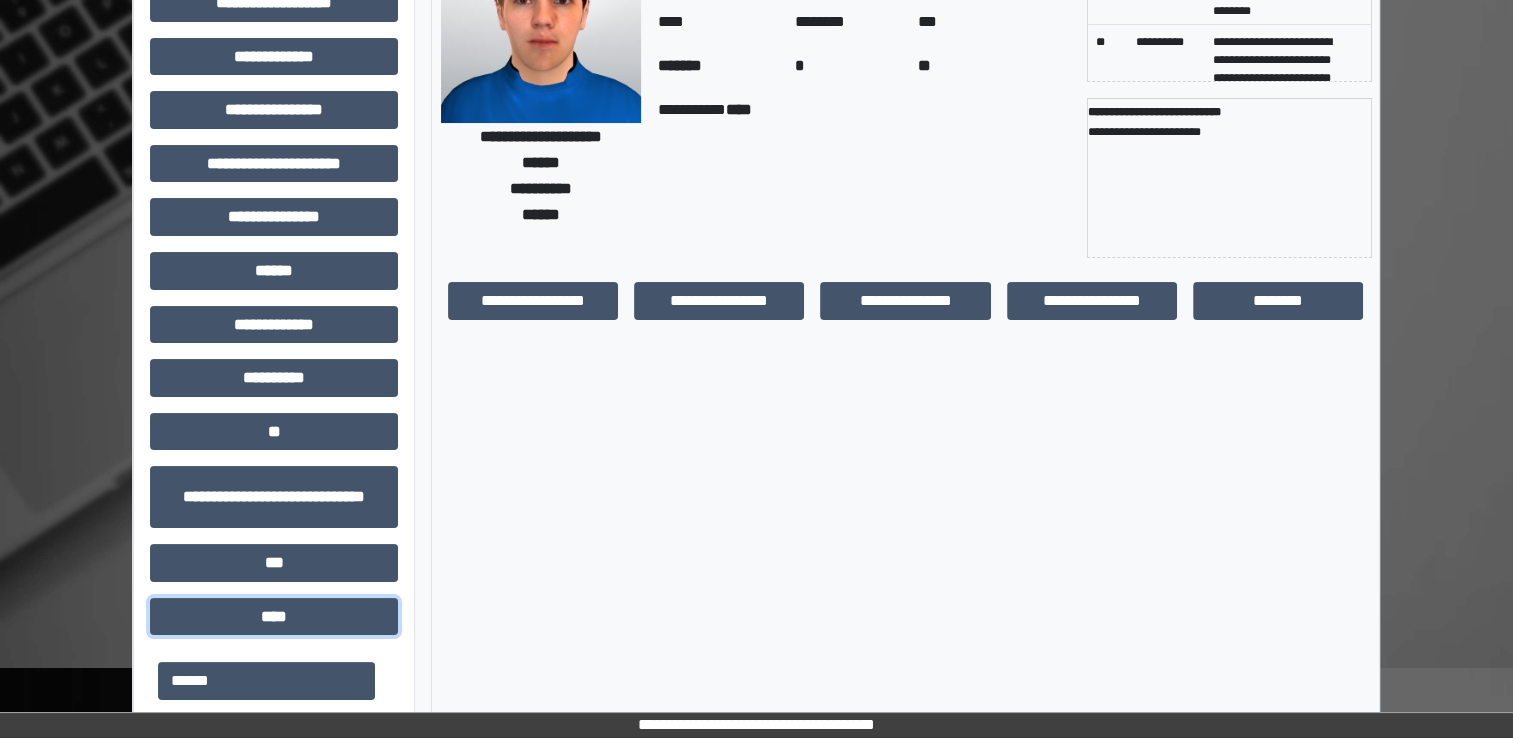scroll, scrollTop: 103, scrollLeft: 0, axis: vertical 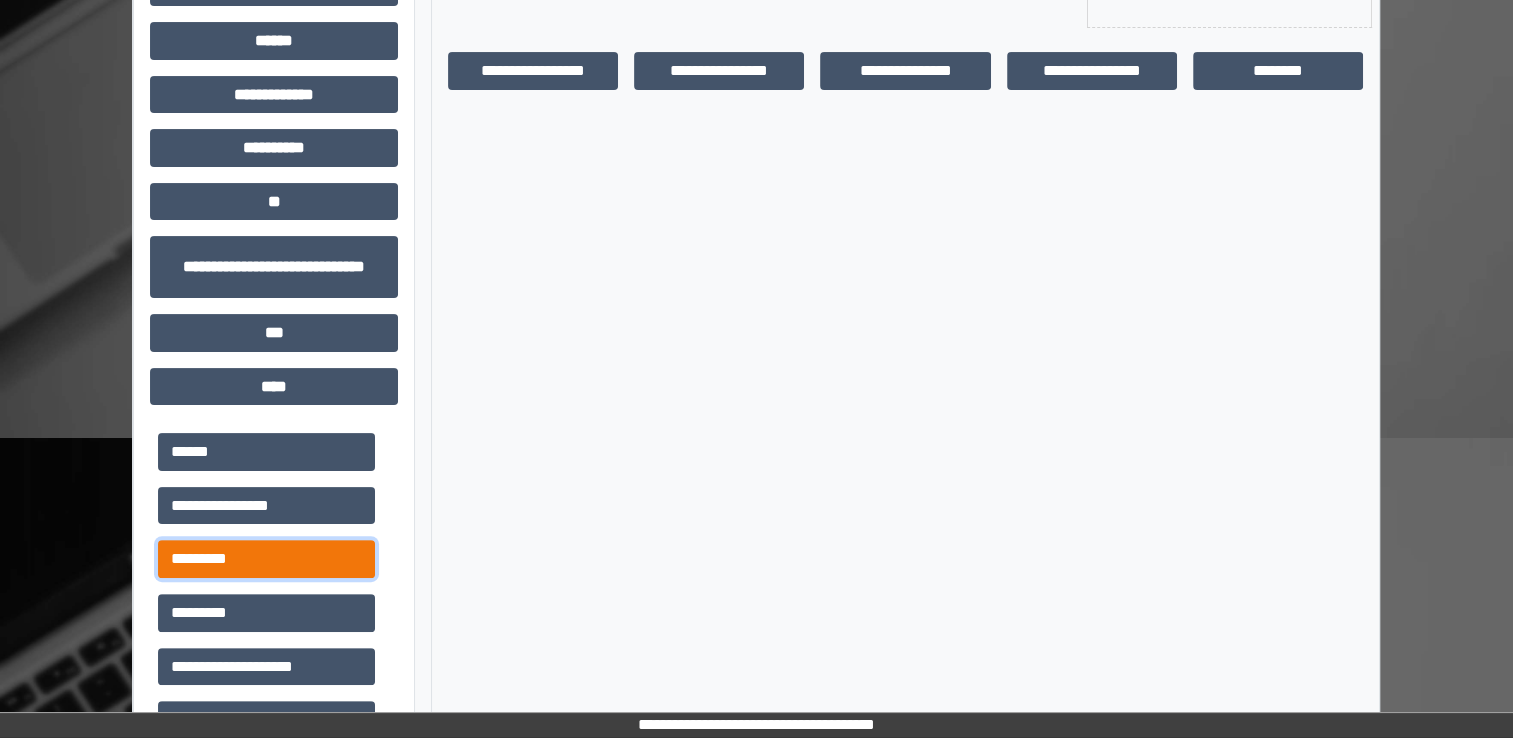 click on "*********" at bounding box center (266, 559) 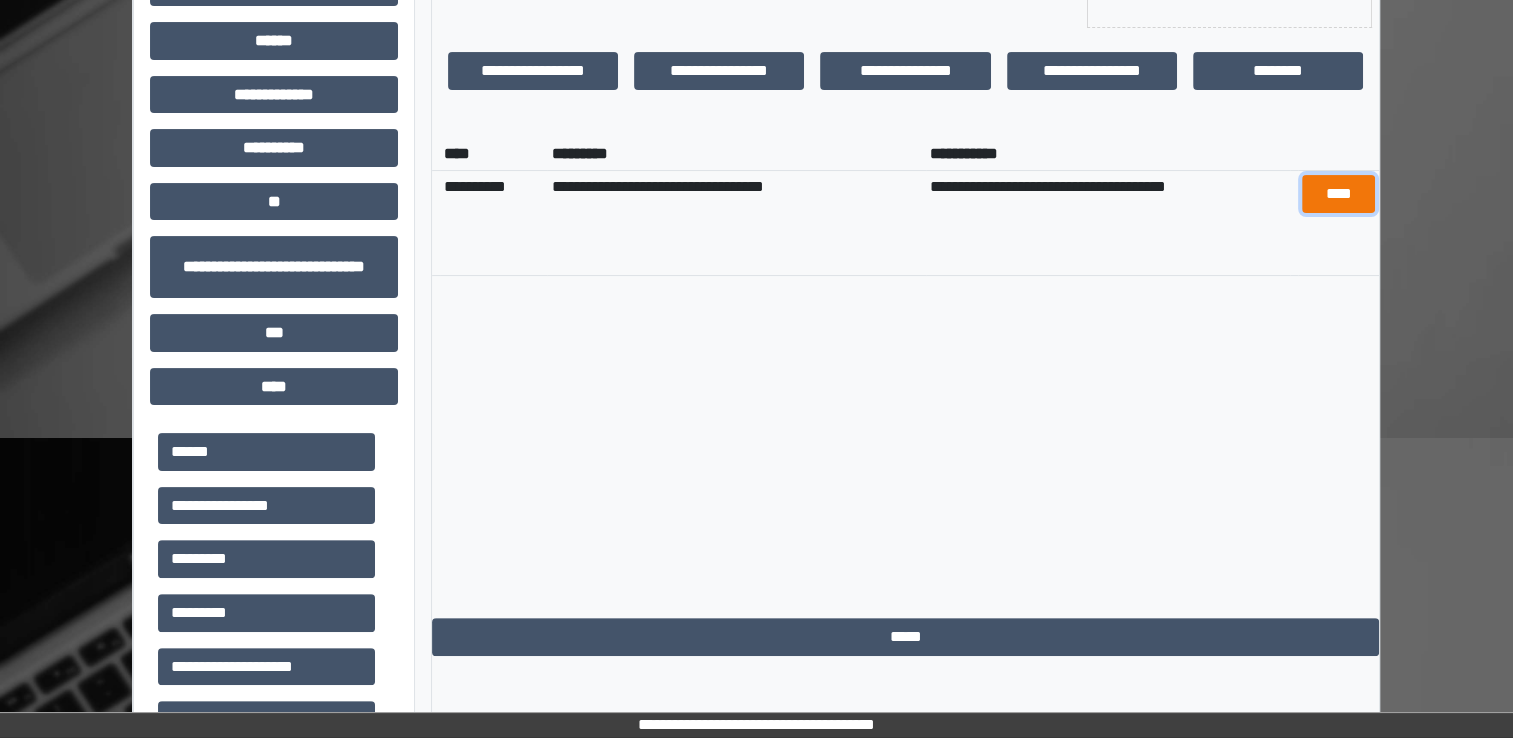 click on "****" at bounding box center [1338, 194] 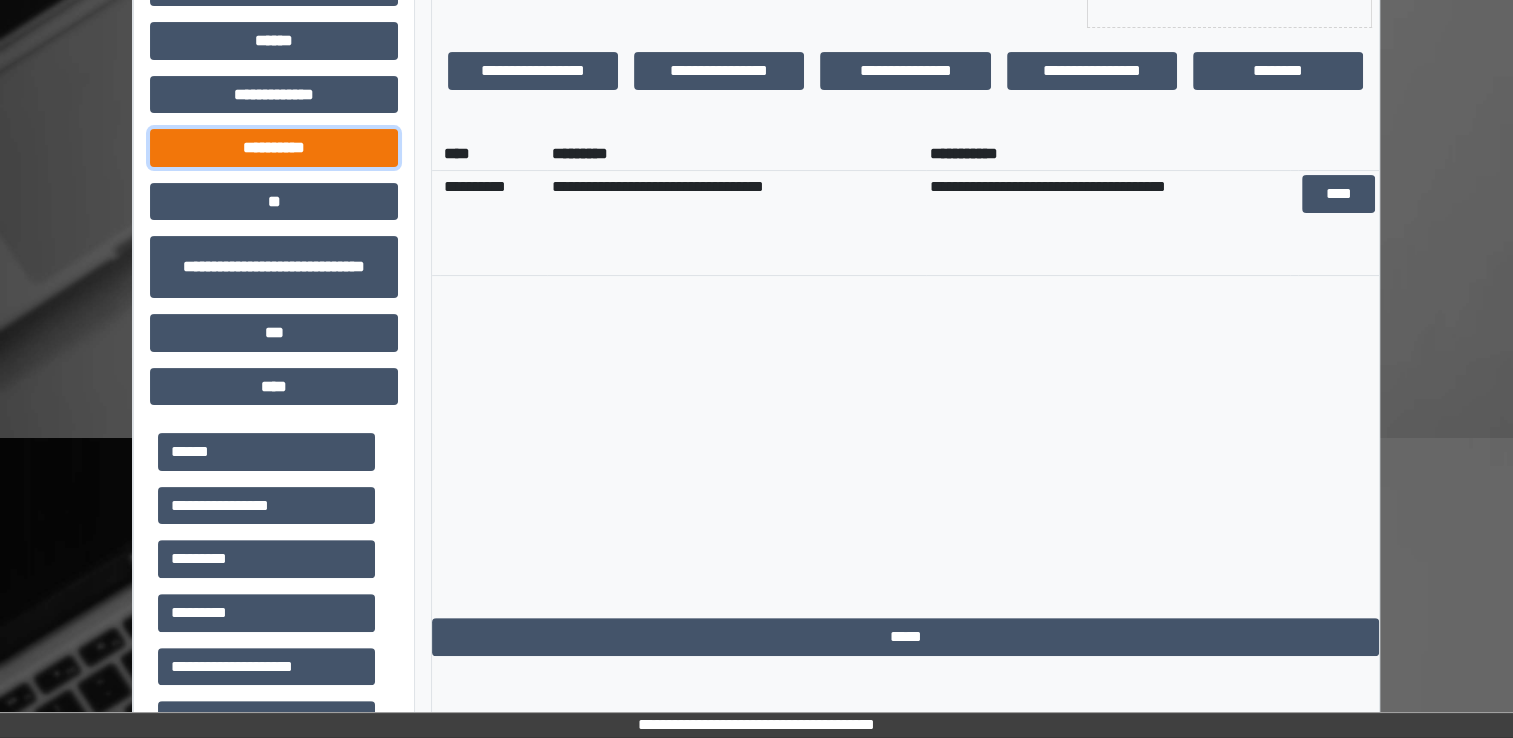 click on "**********" at bounding box center [274, 148] 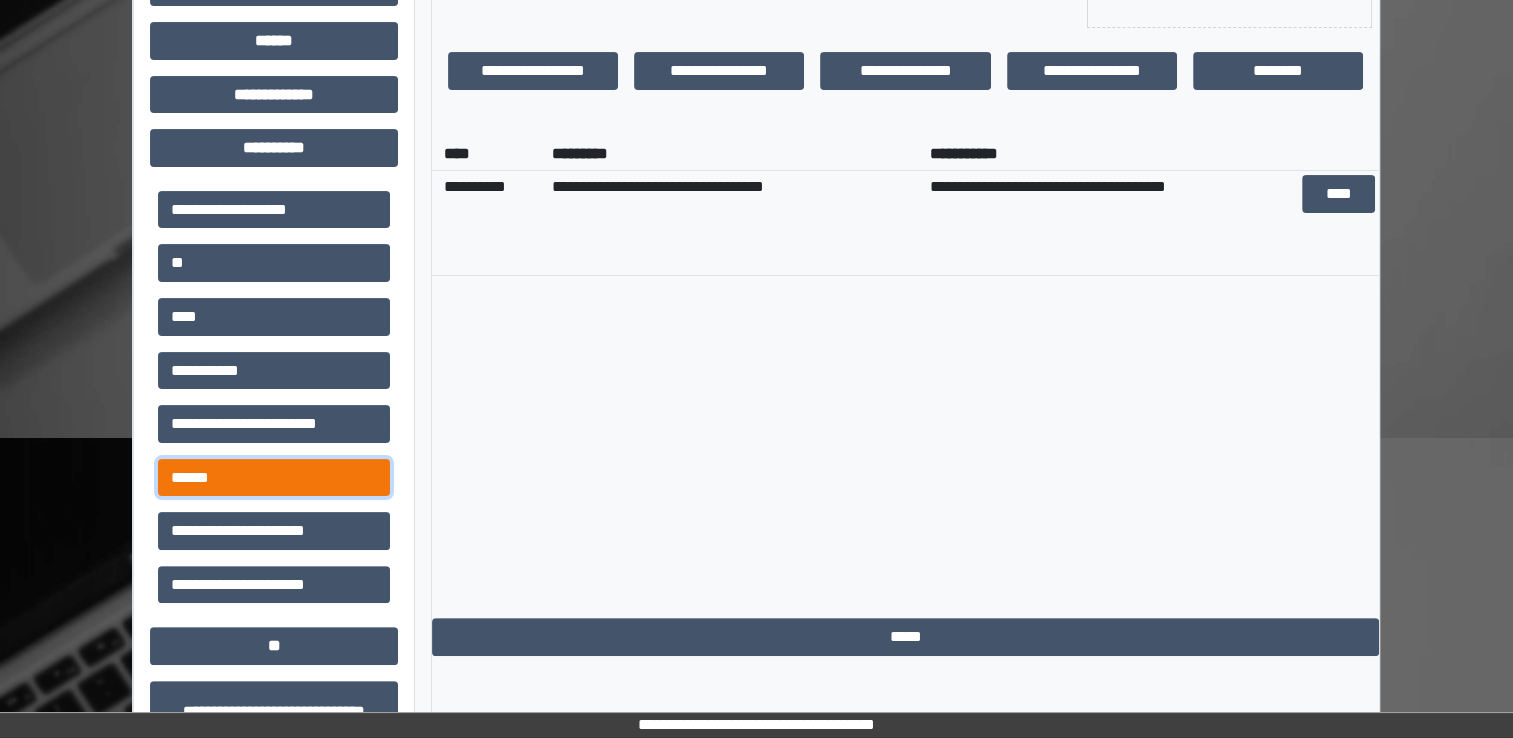 click on "******" at bounding box center (274, 478) 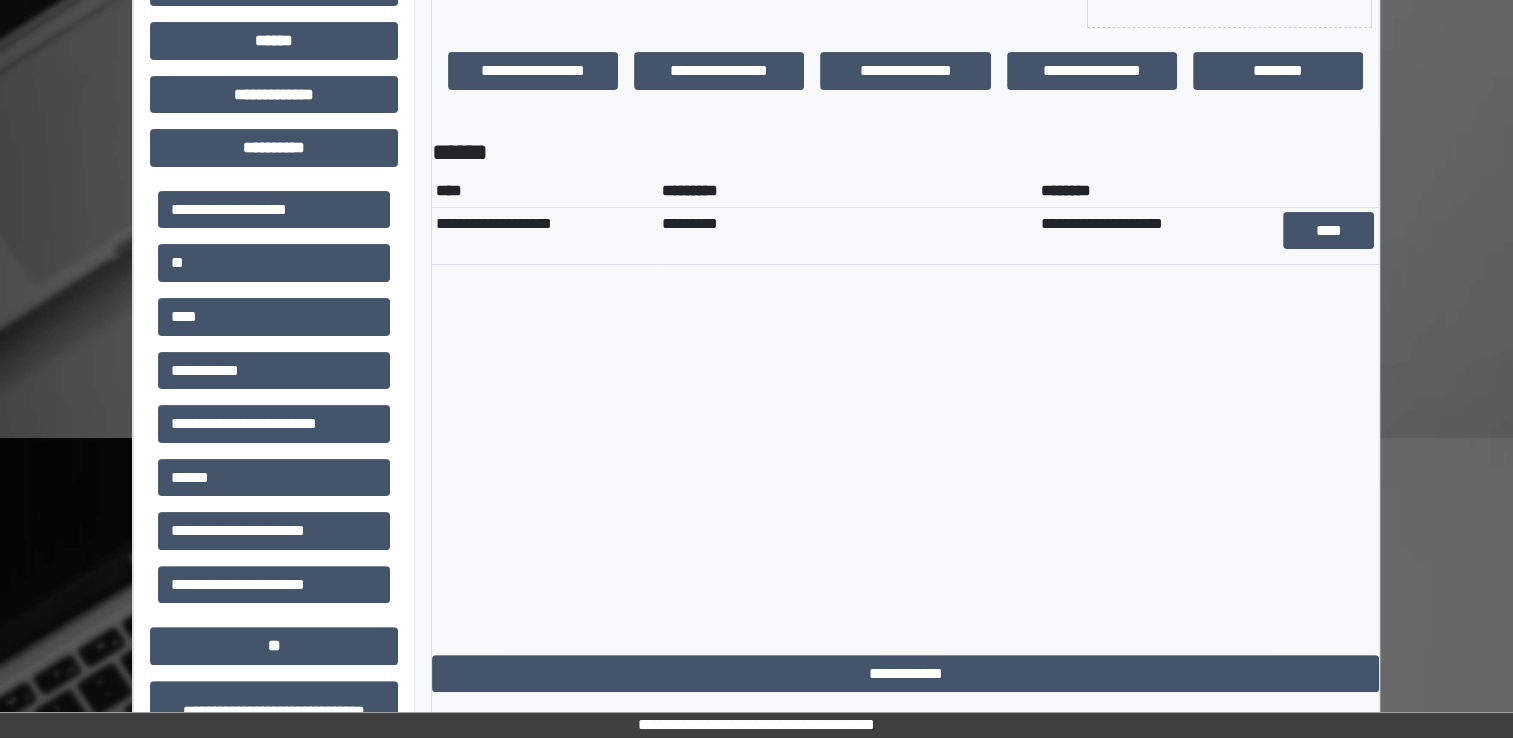 click on "******" at bounding box center (905, 152) 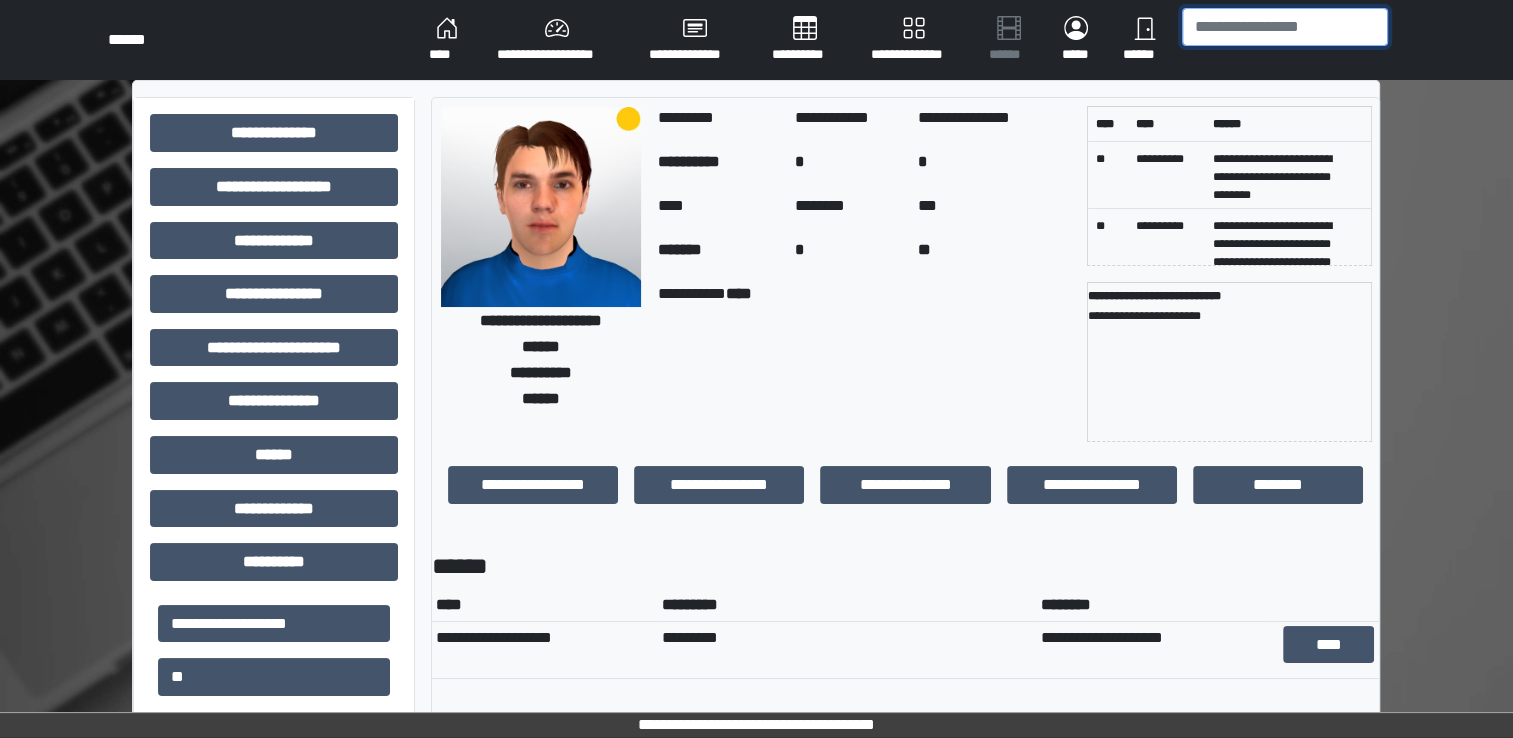 click at bounding box center [1285, 27] 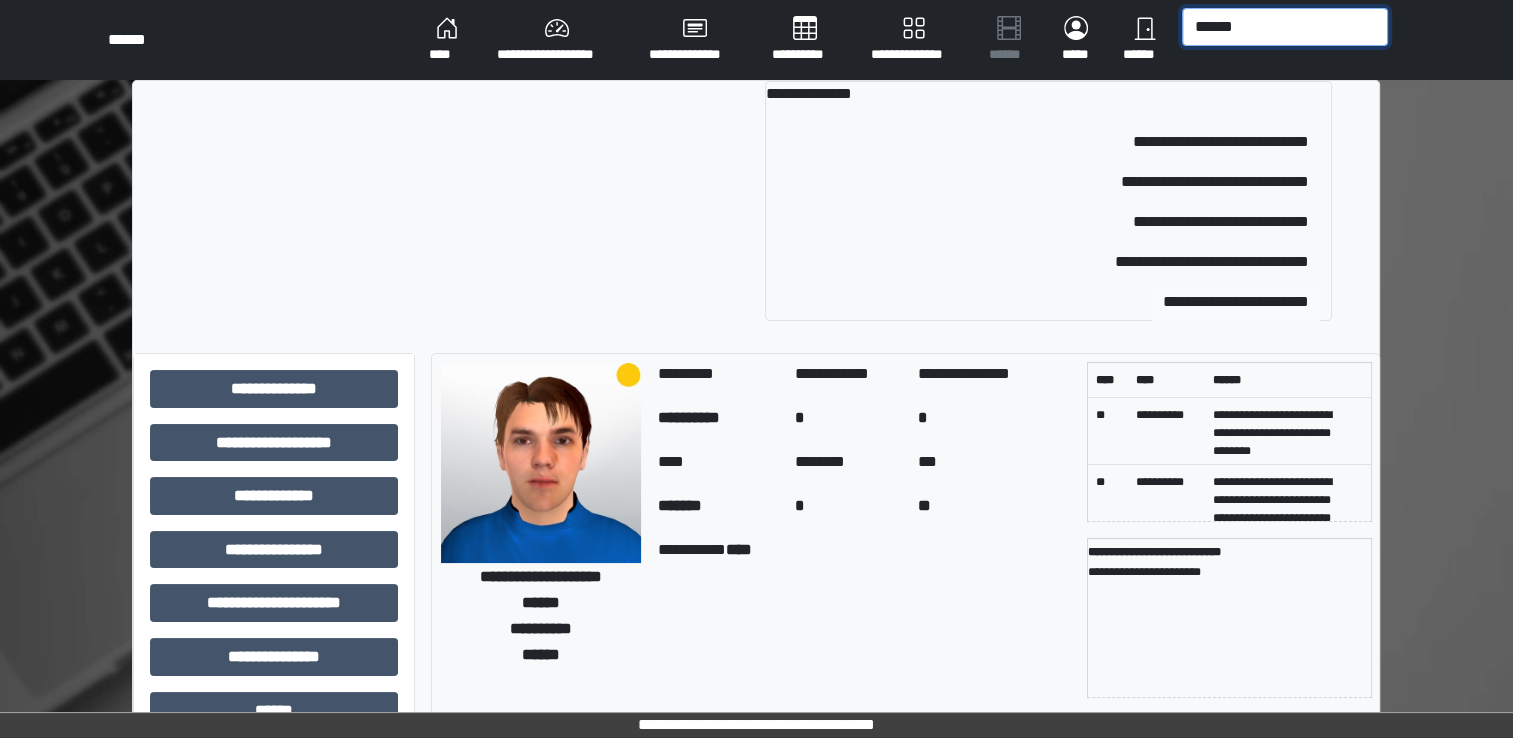 type on "******" 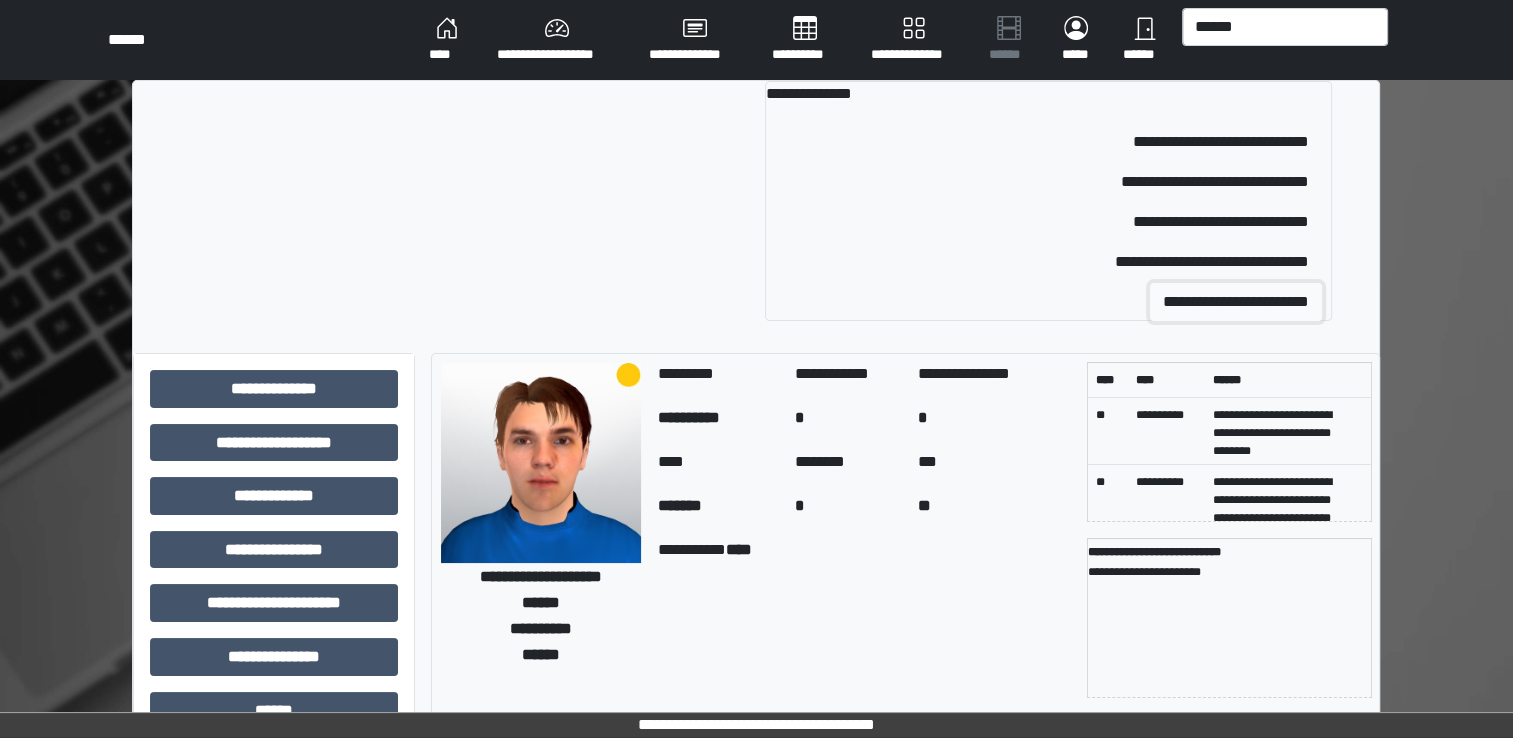 click on "**********" at bounding box center (1236, 302) 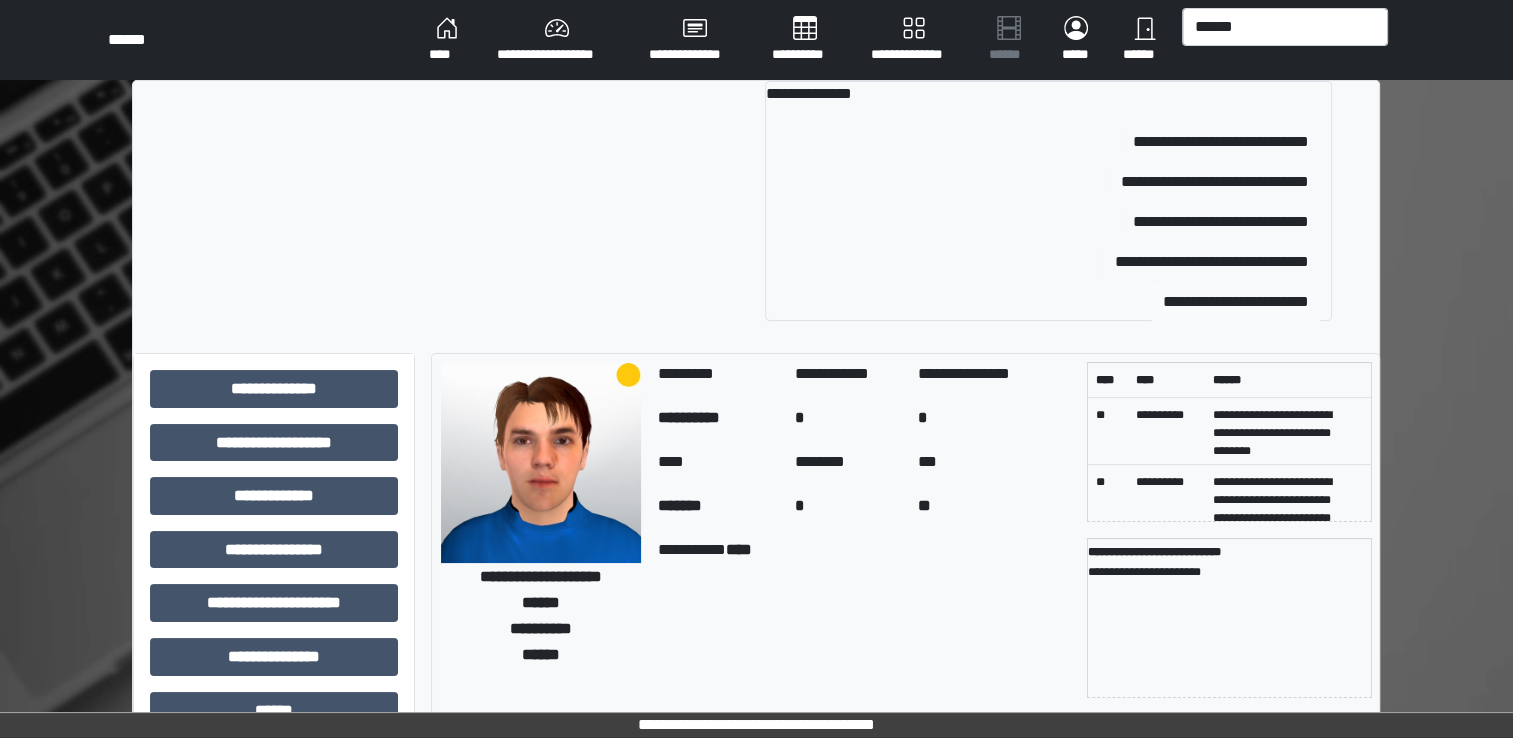 type 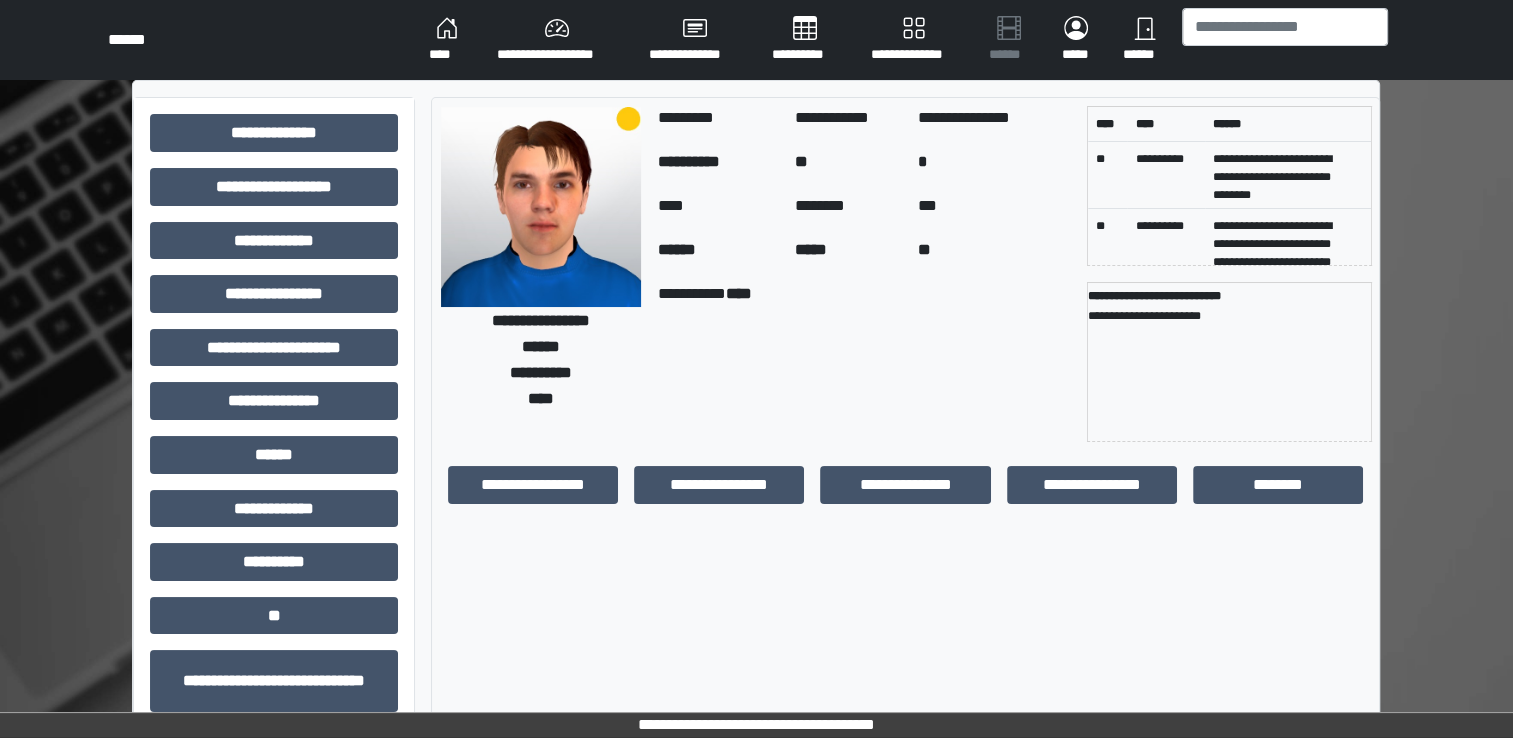 scroll, scrollTop: 182, scrollLeft: 0, axis: vertical 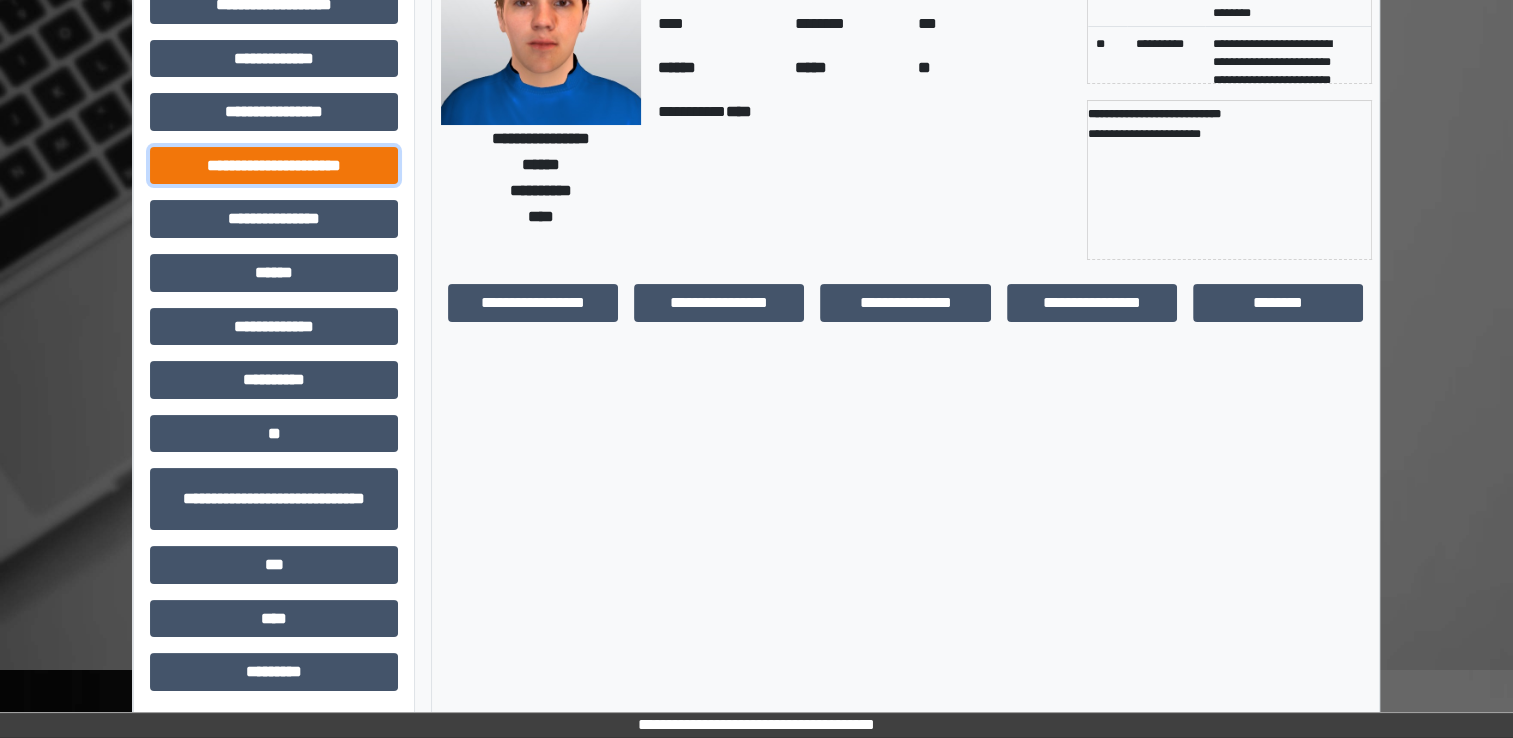click on "**********" at bounding box center (274, 166) 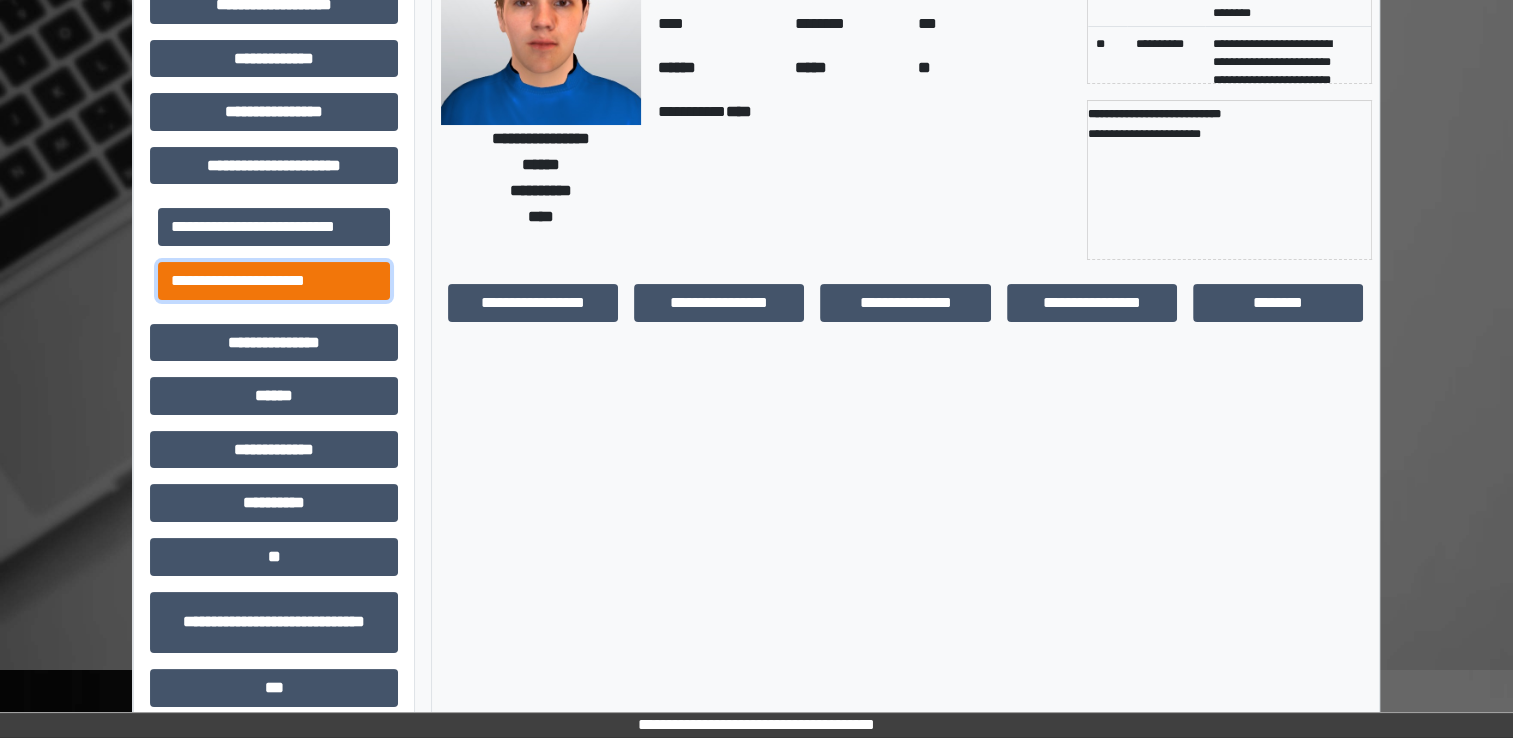 click on "**********" at bounding box center [274, 281] 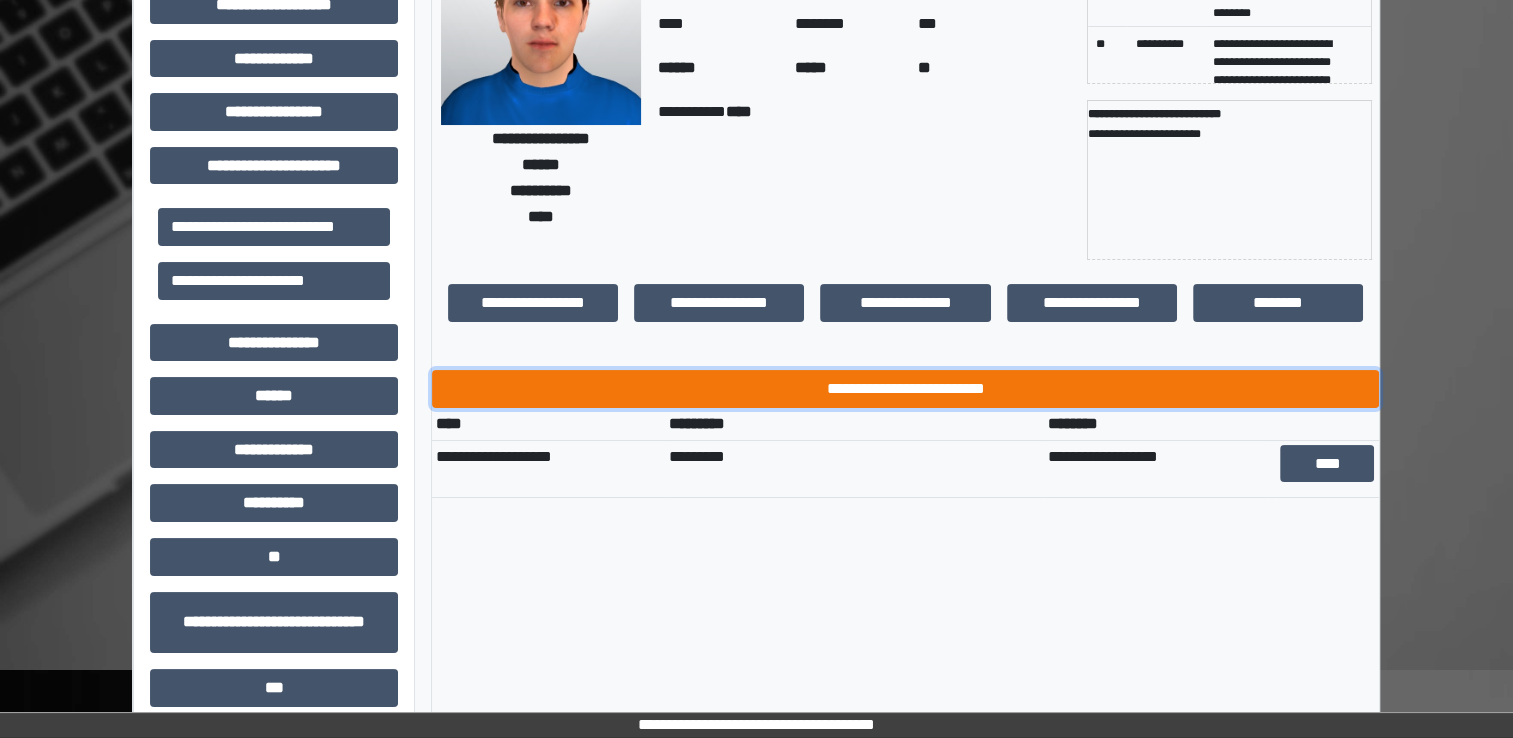 click on "**********" at bounding box center (905, 389) 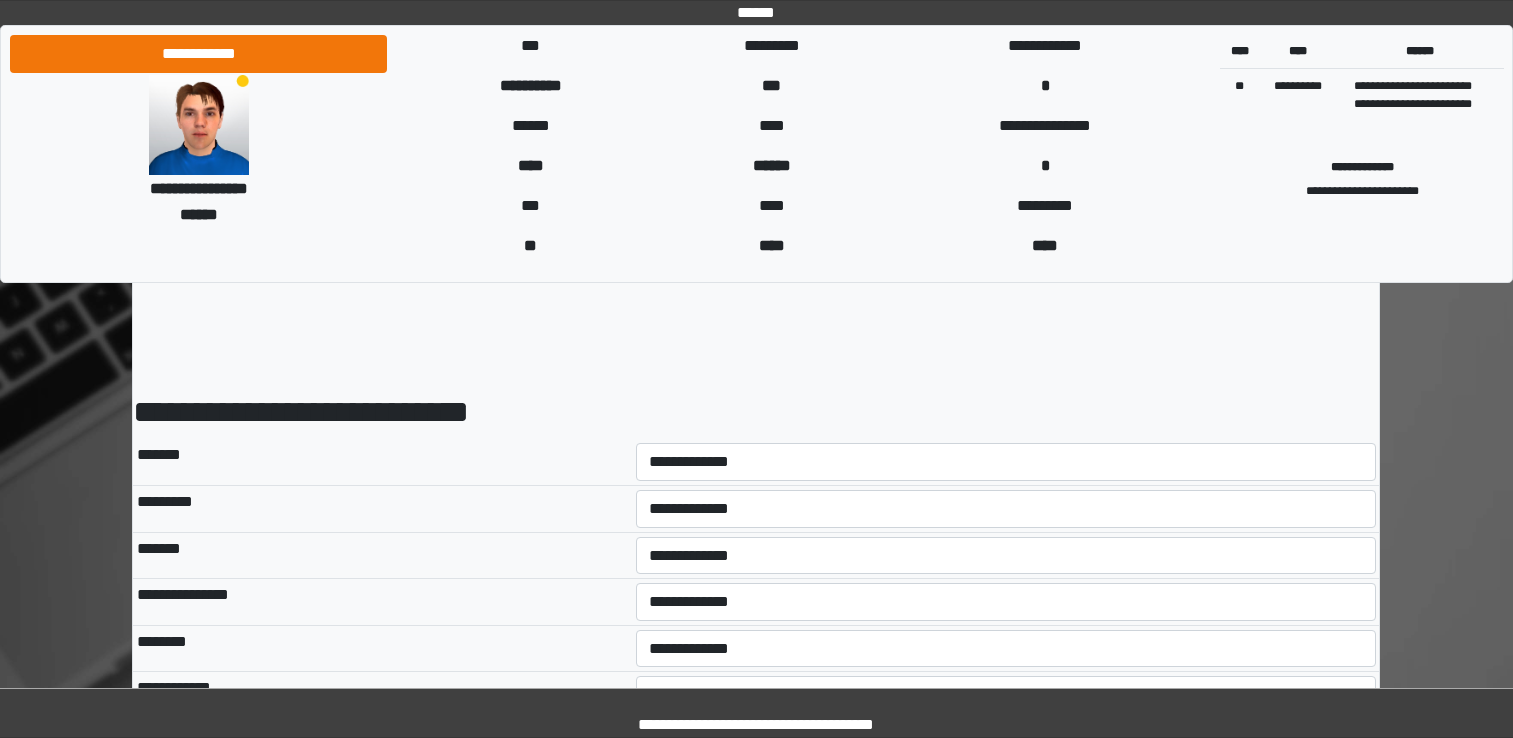 scroll, scrollTop: 0, scrollLeft: 0, axis: both 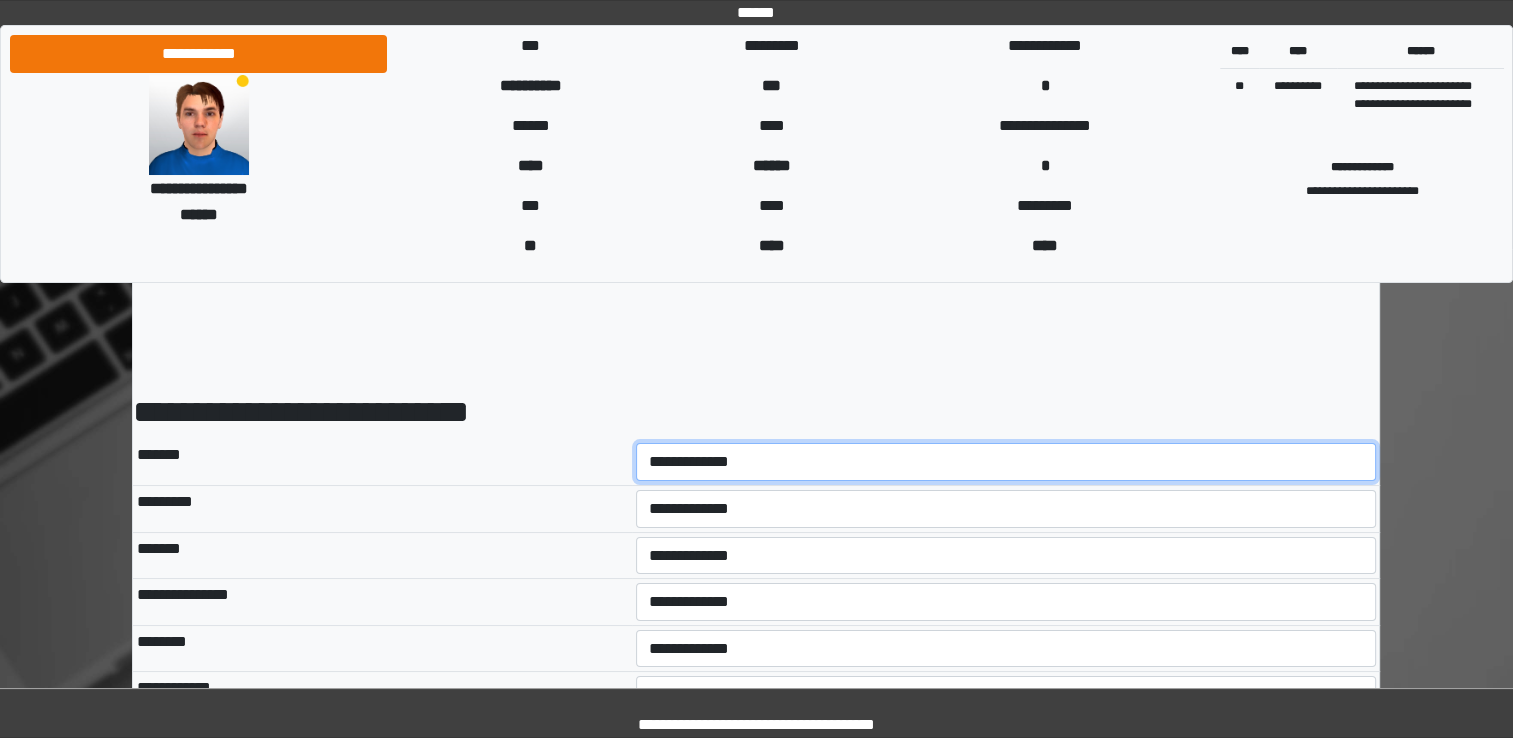 click on "**********" at bounding box center [1006, 462] 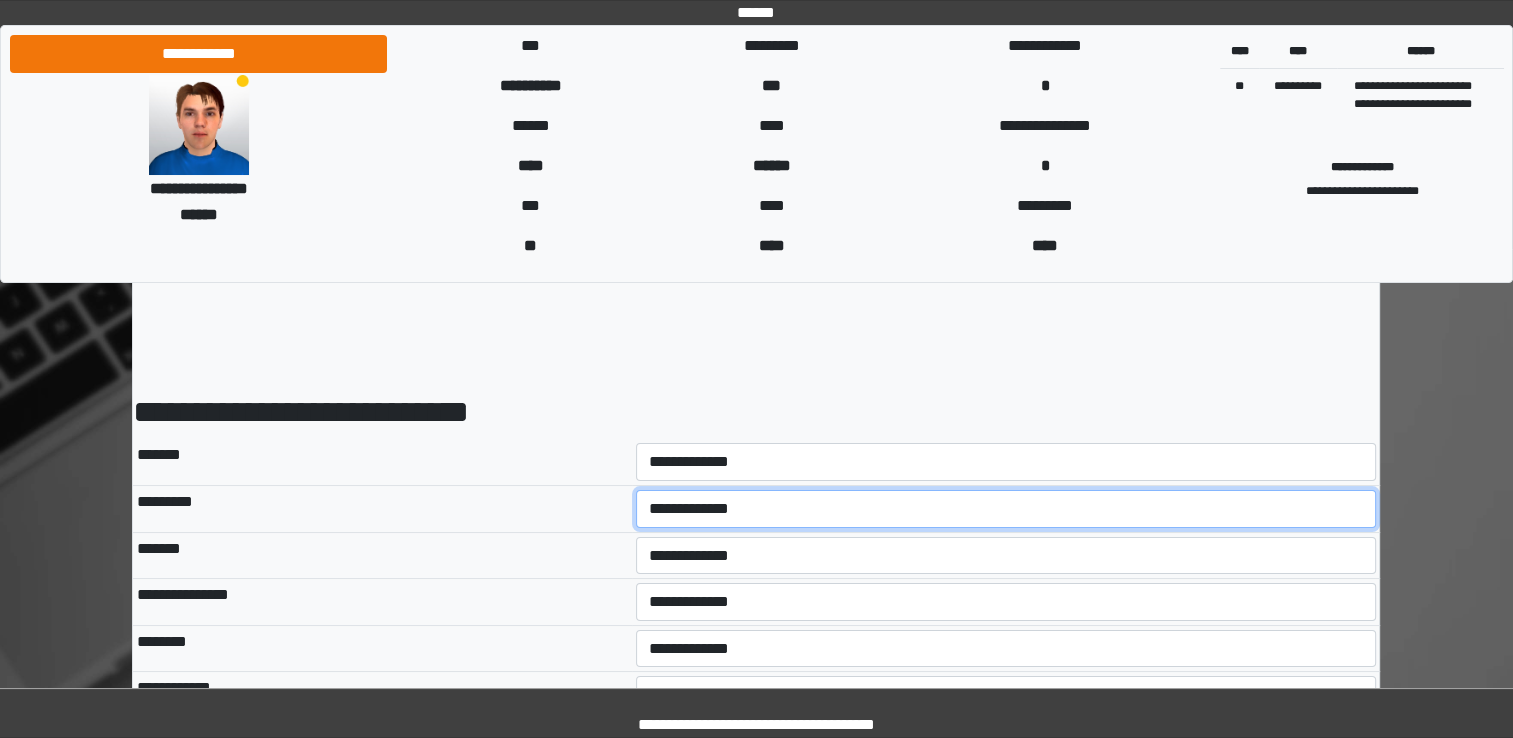 select on "*" 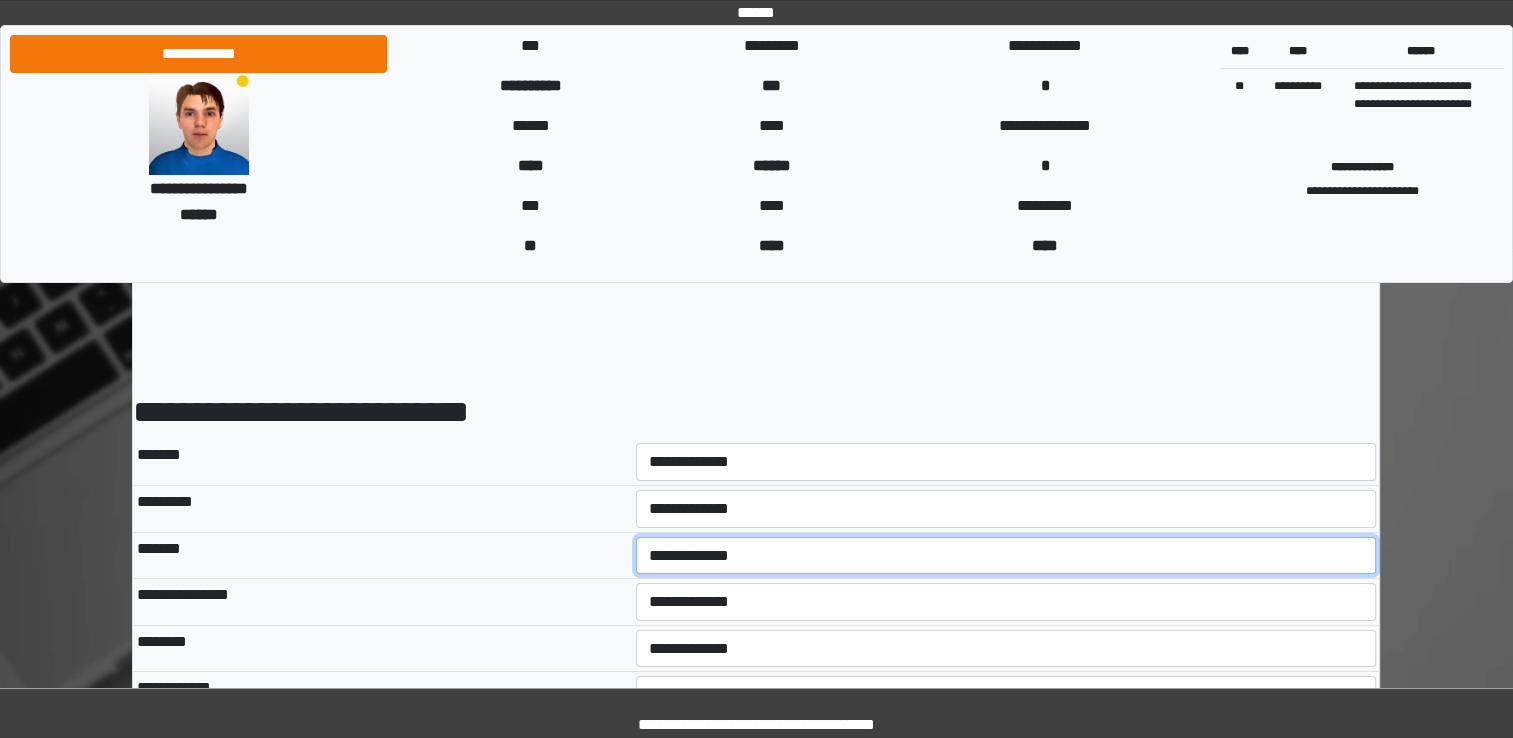 select on "*" 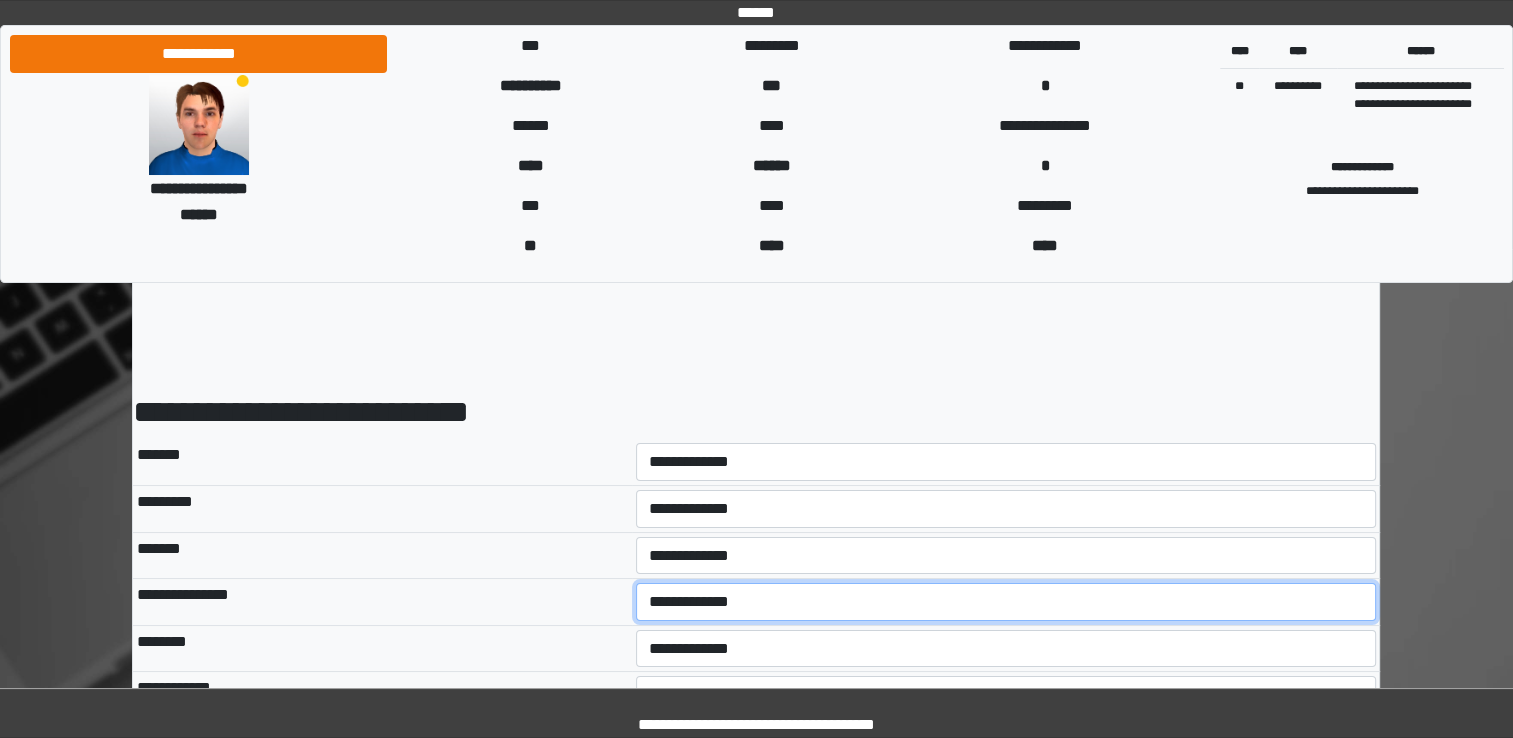 select on "*" 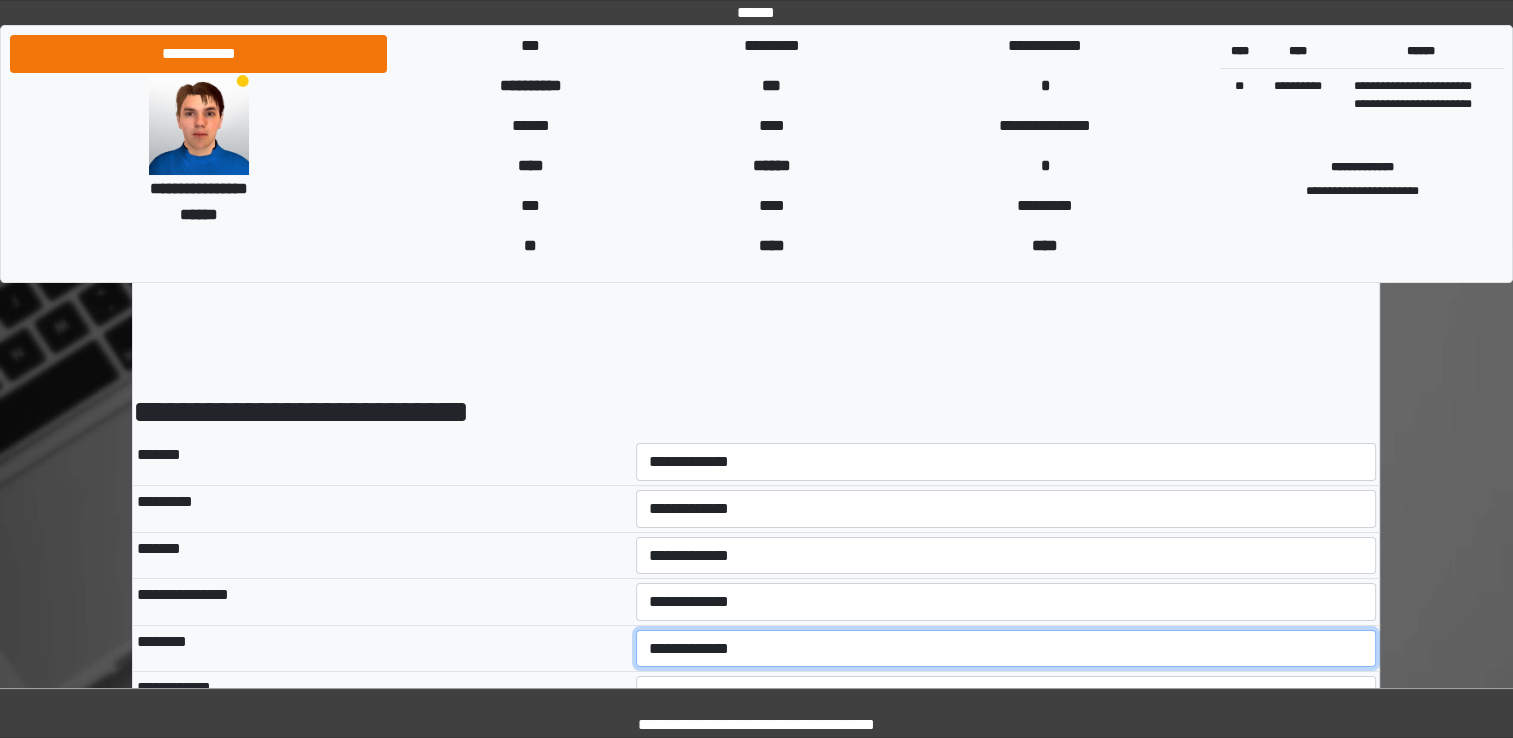 select on "*" 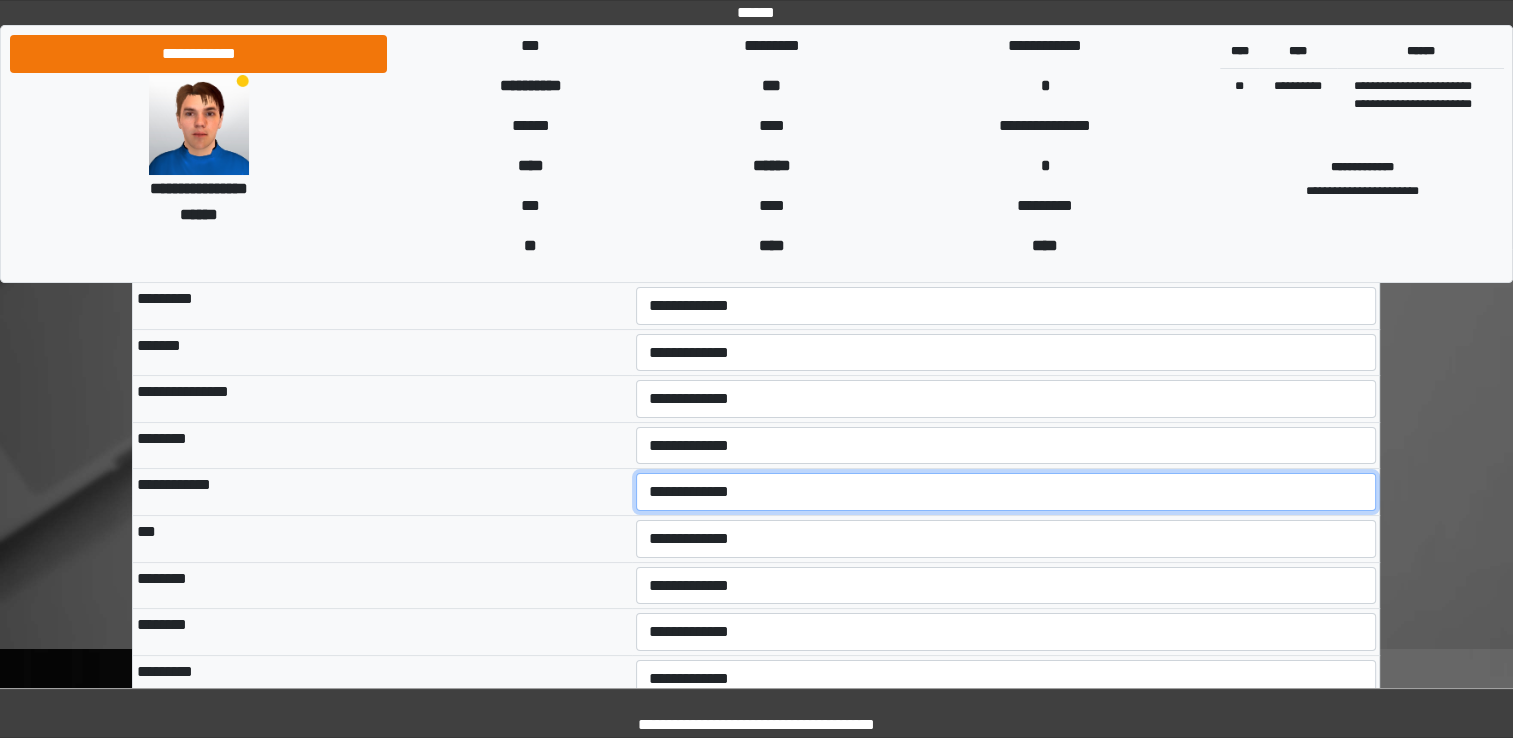 scroll, scrollTop: 204, scrollLeft: 0, axis: vertical 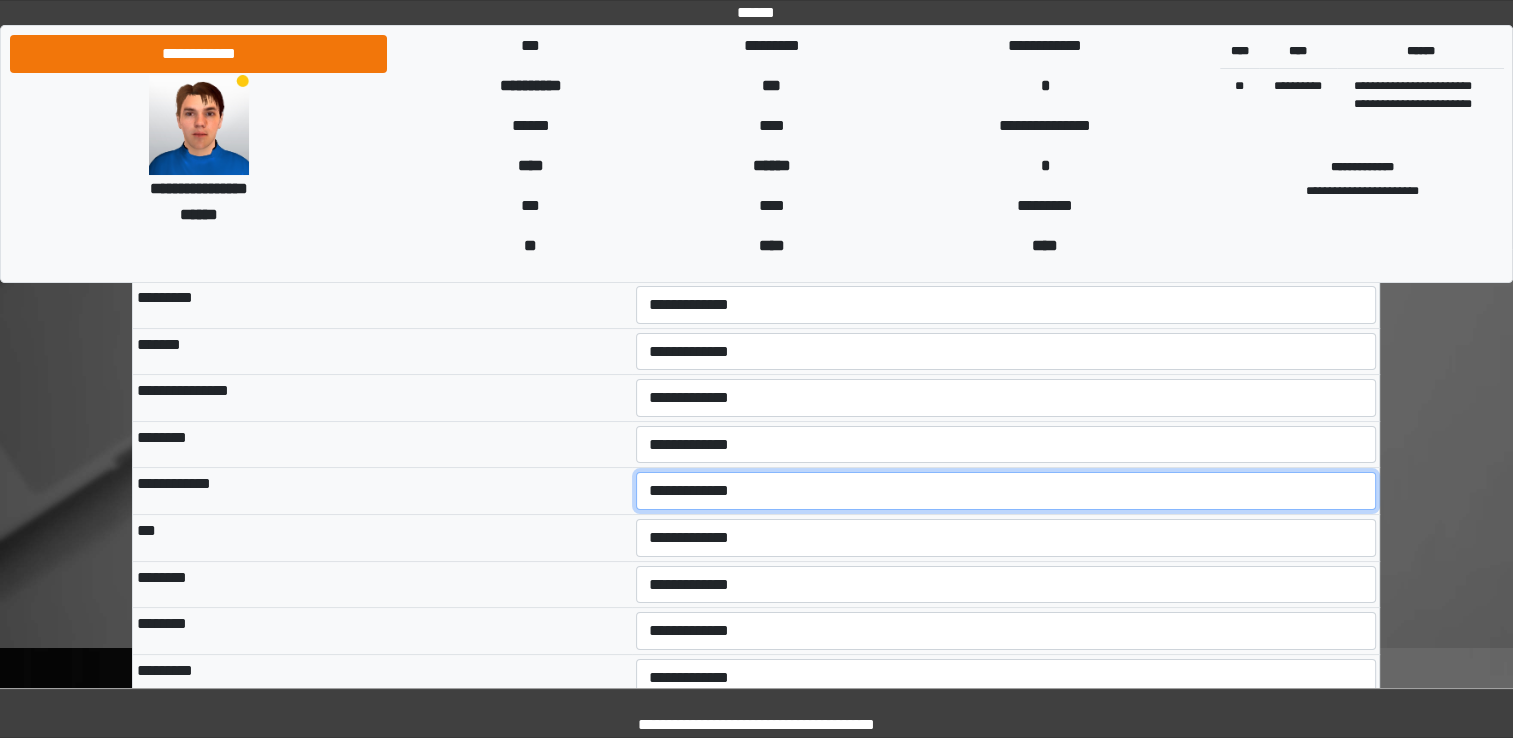 select on "*" 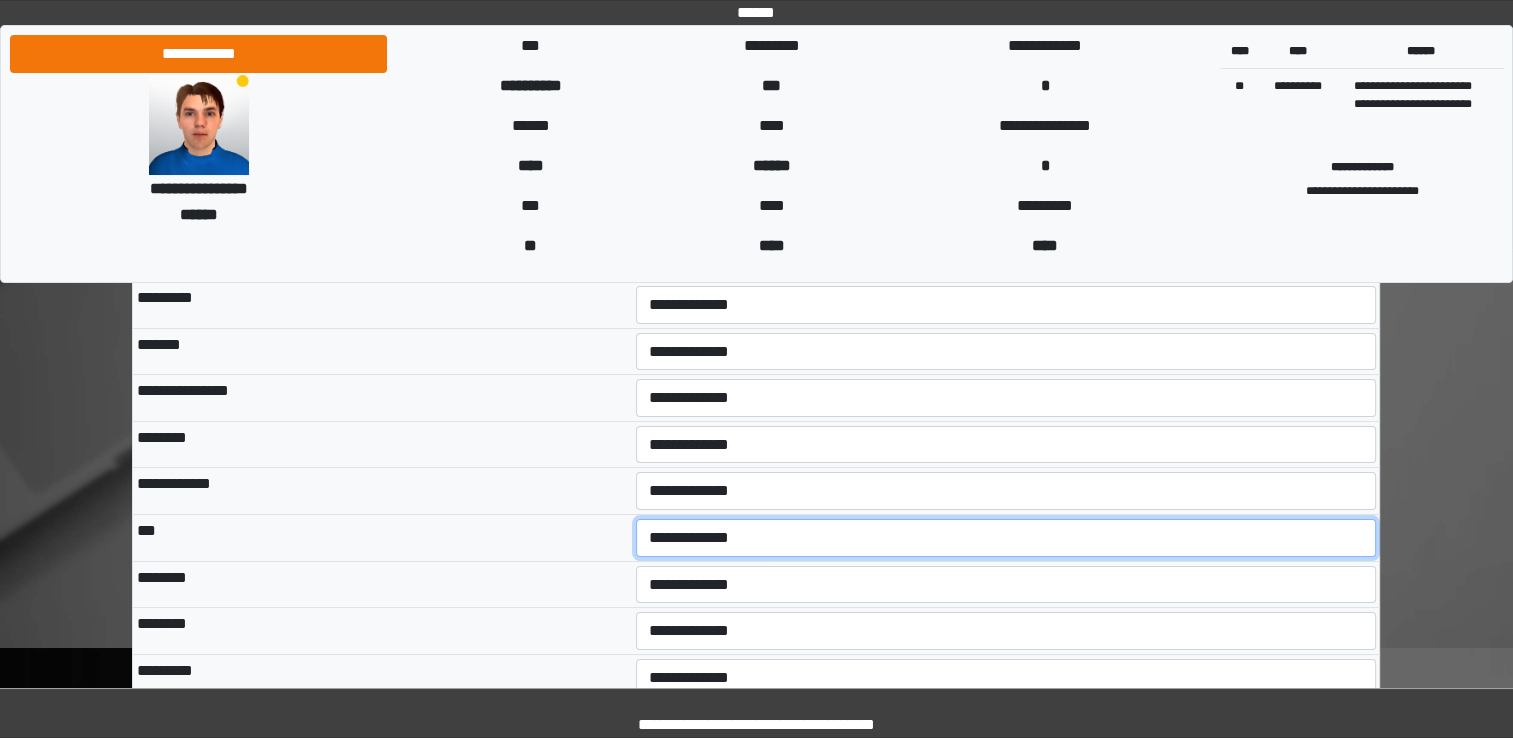 select on "*" 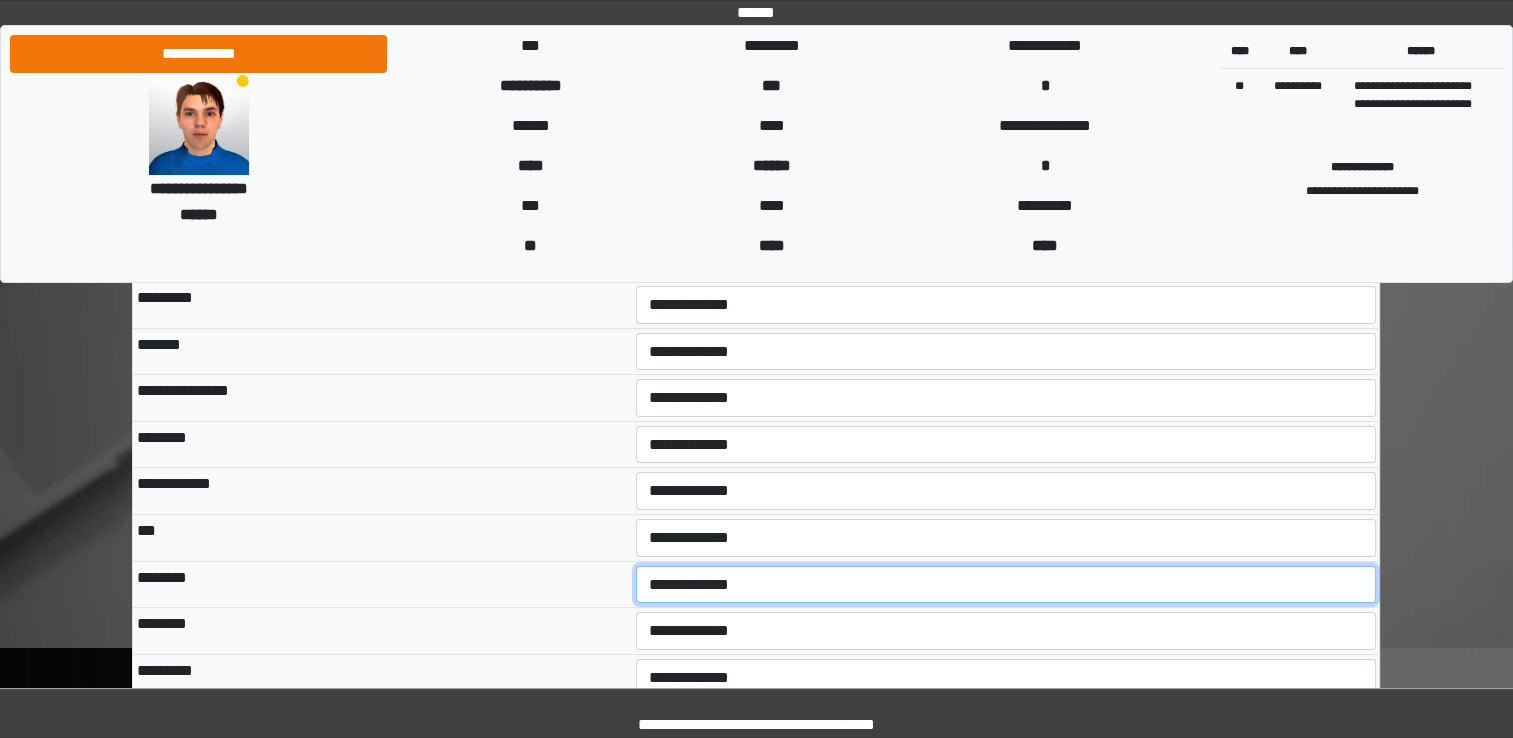 select on "*" 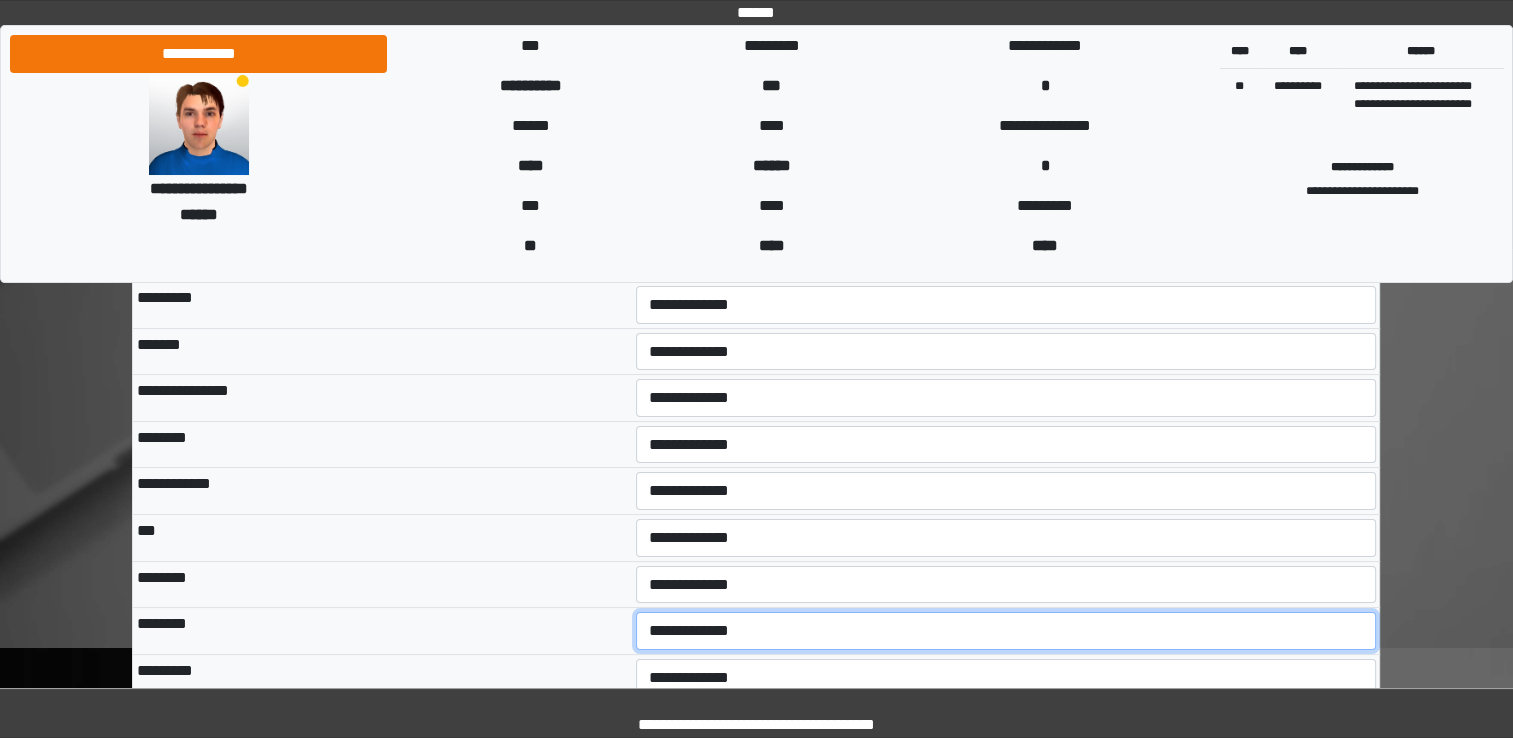select on "*" 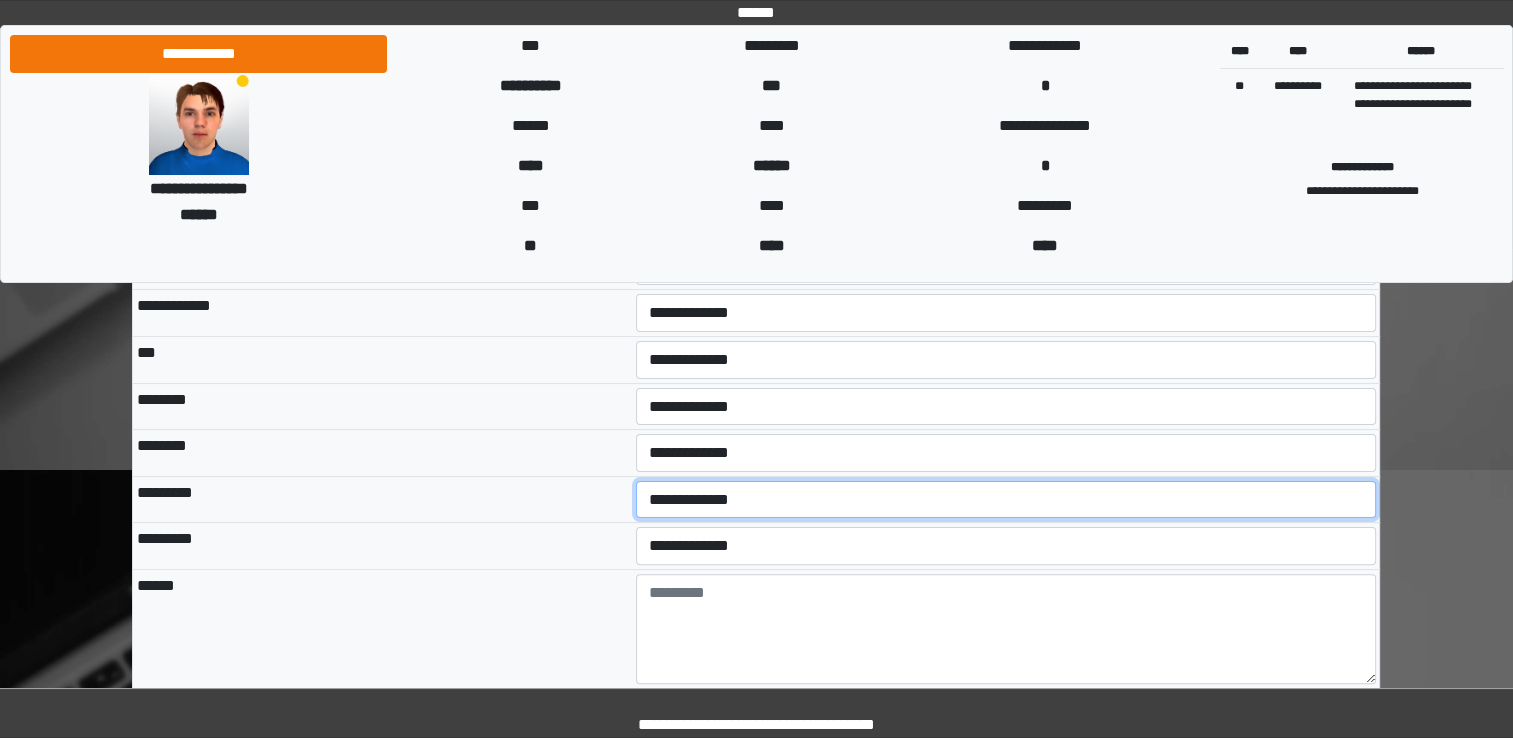 scroll, scrollTop: 395, scrollLeft: 0, axis: vertical 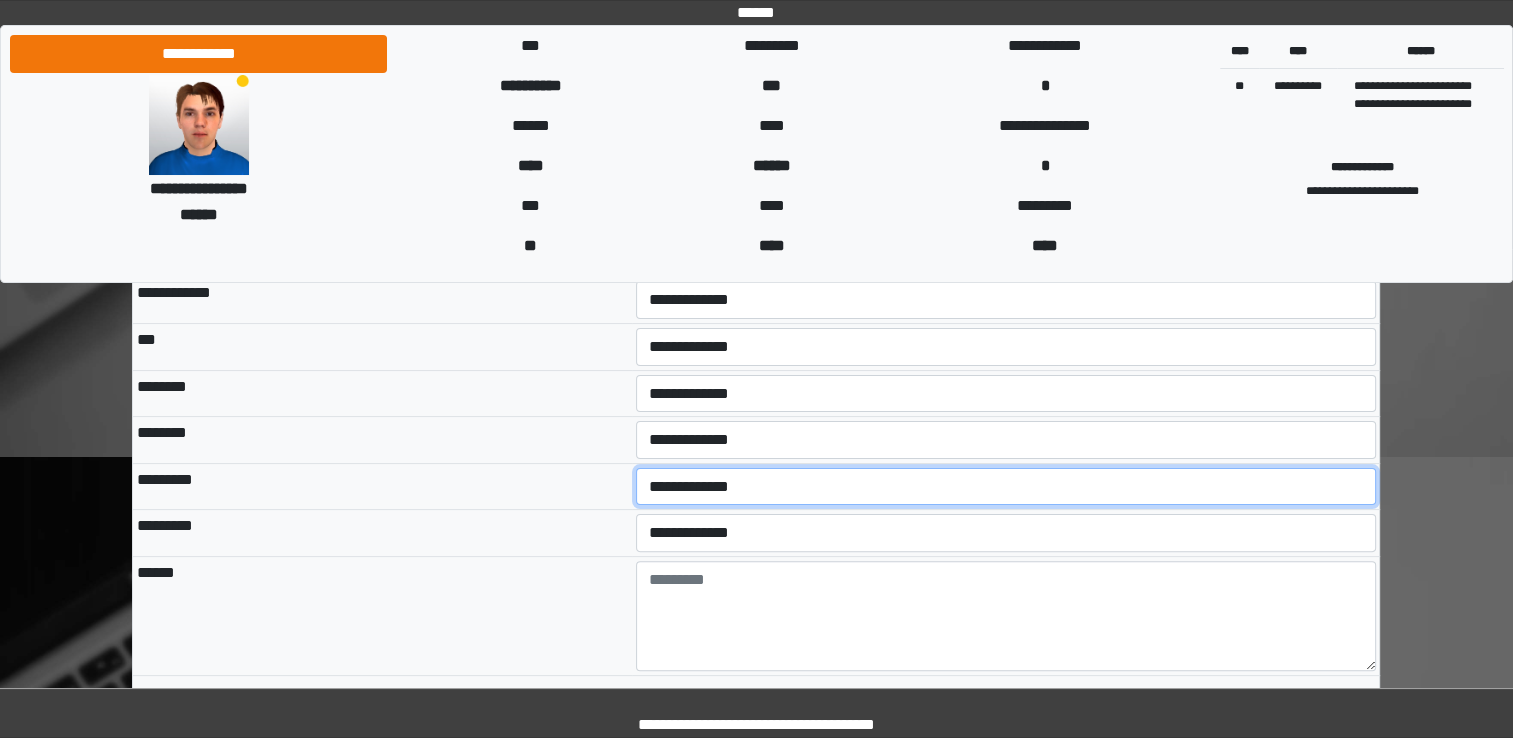 select on "*" 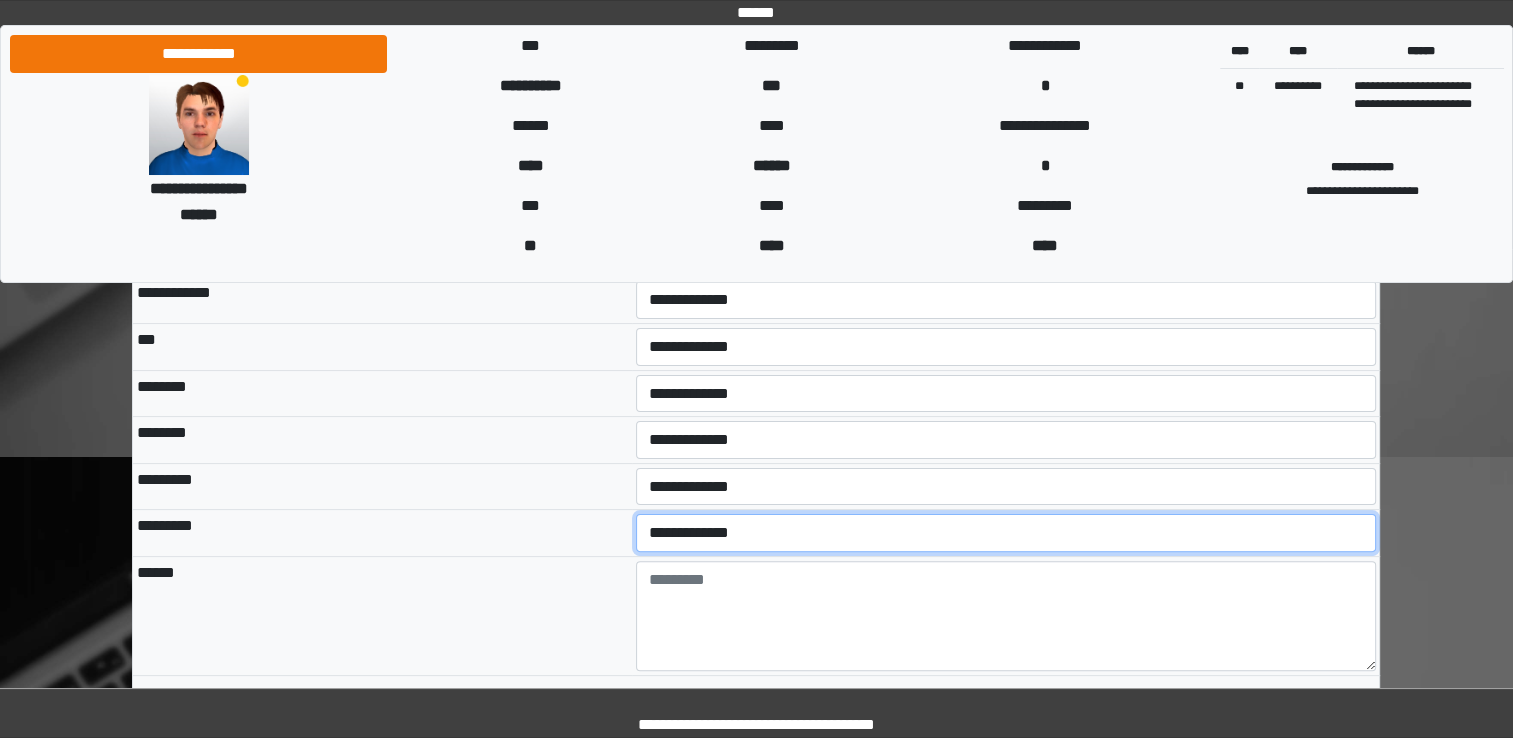 select on "*" 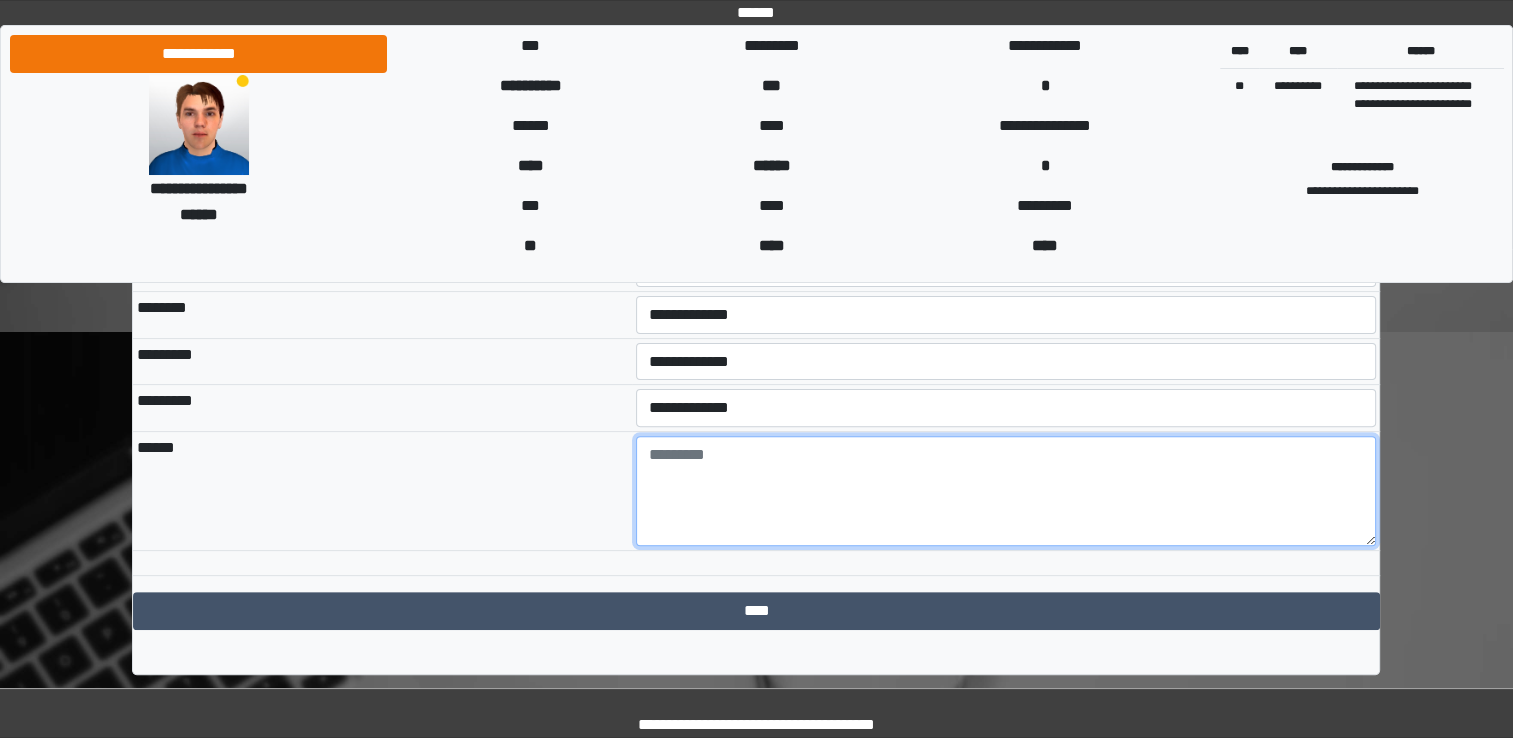 click at bounding box center (1006, 491) 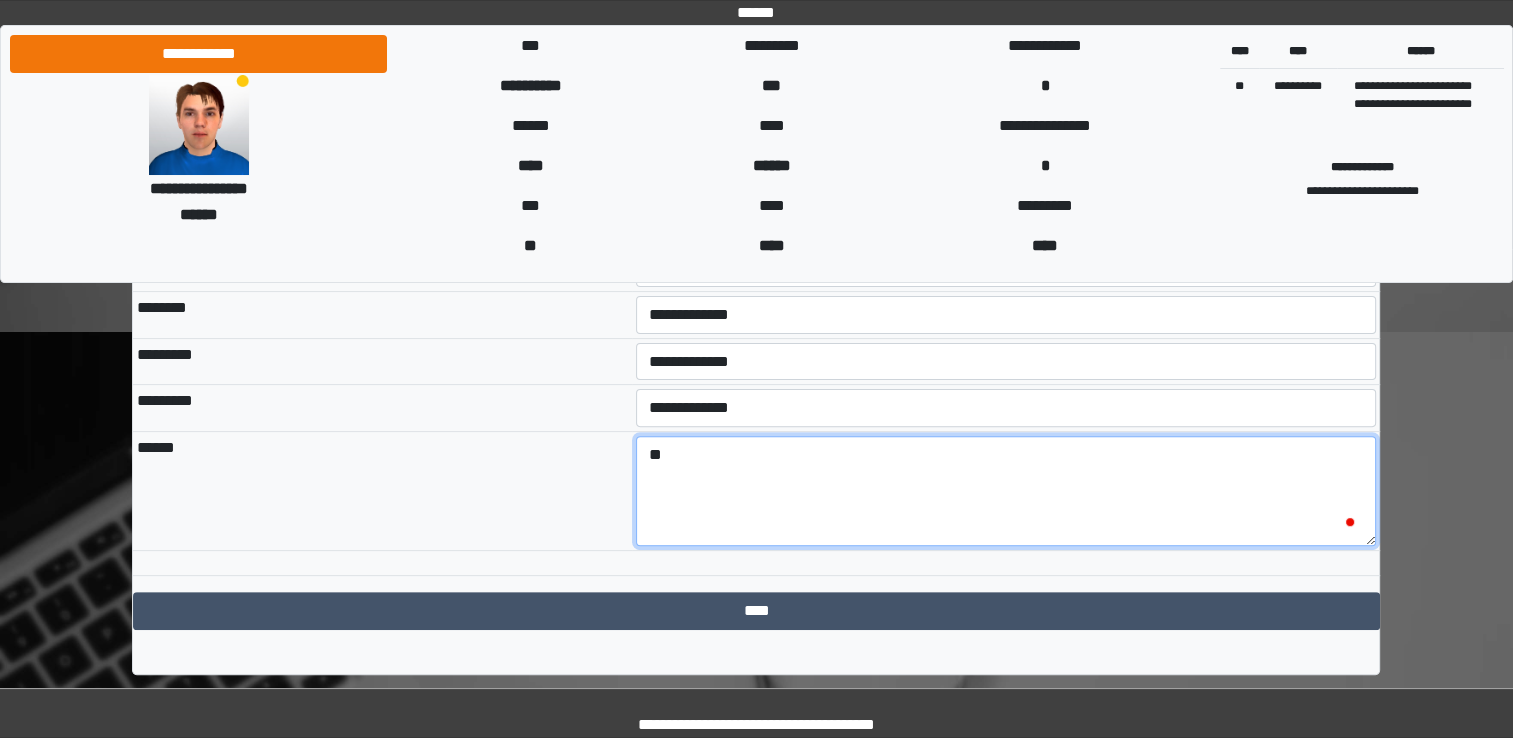 type on "*" 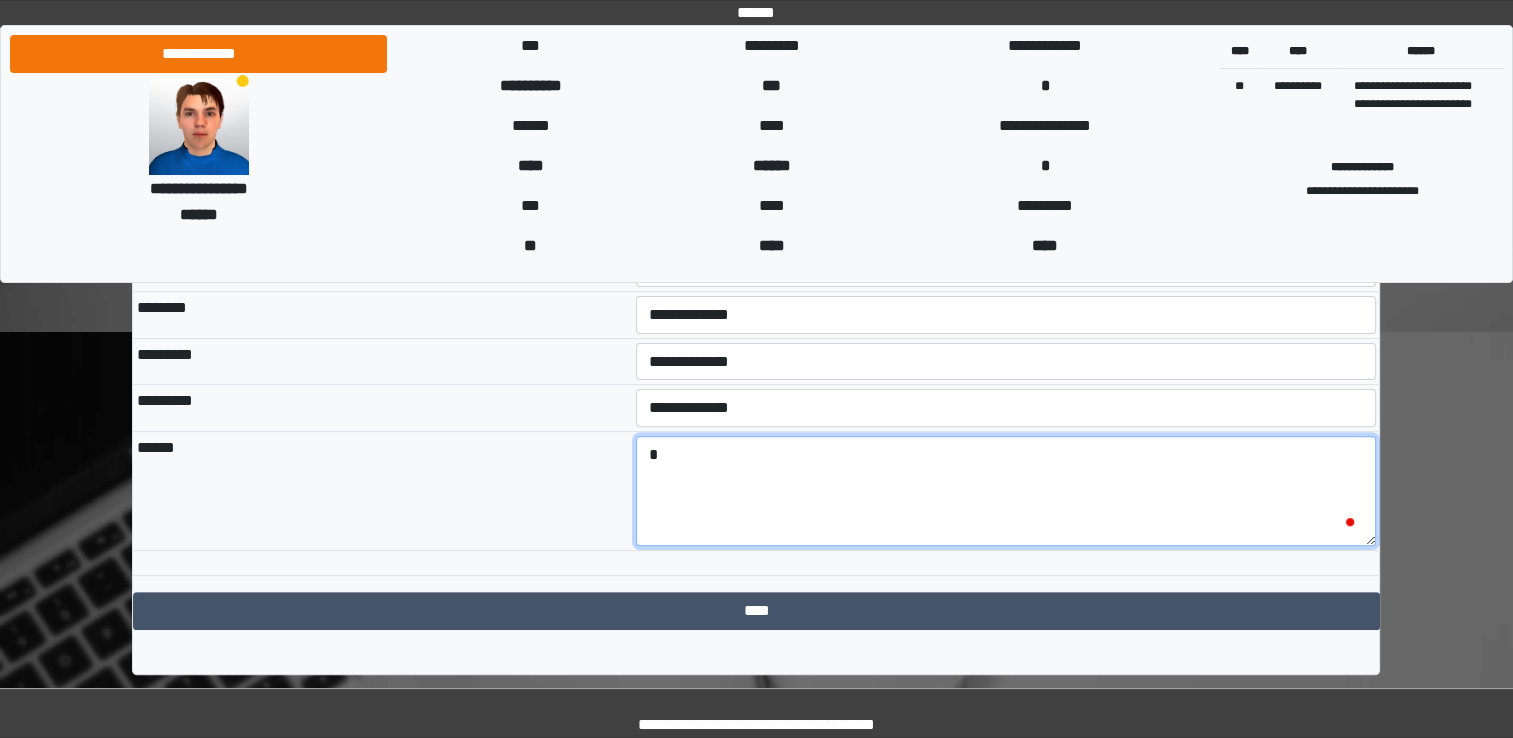 type 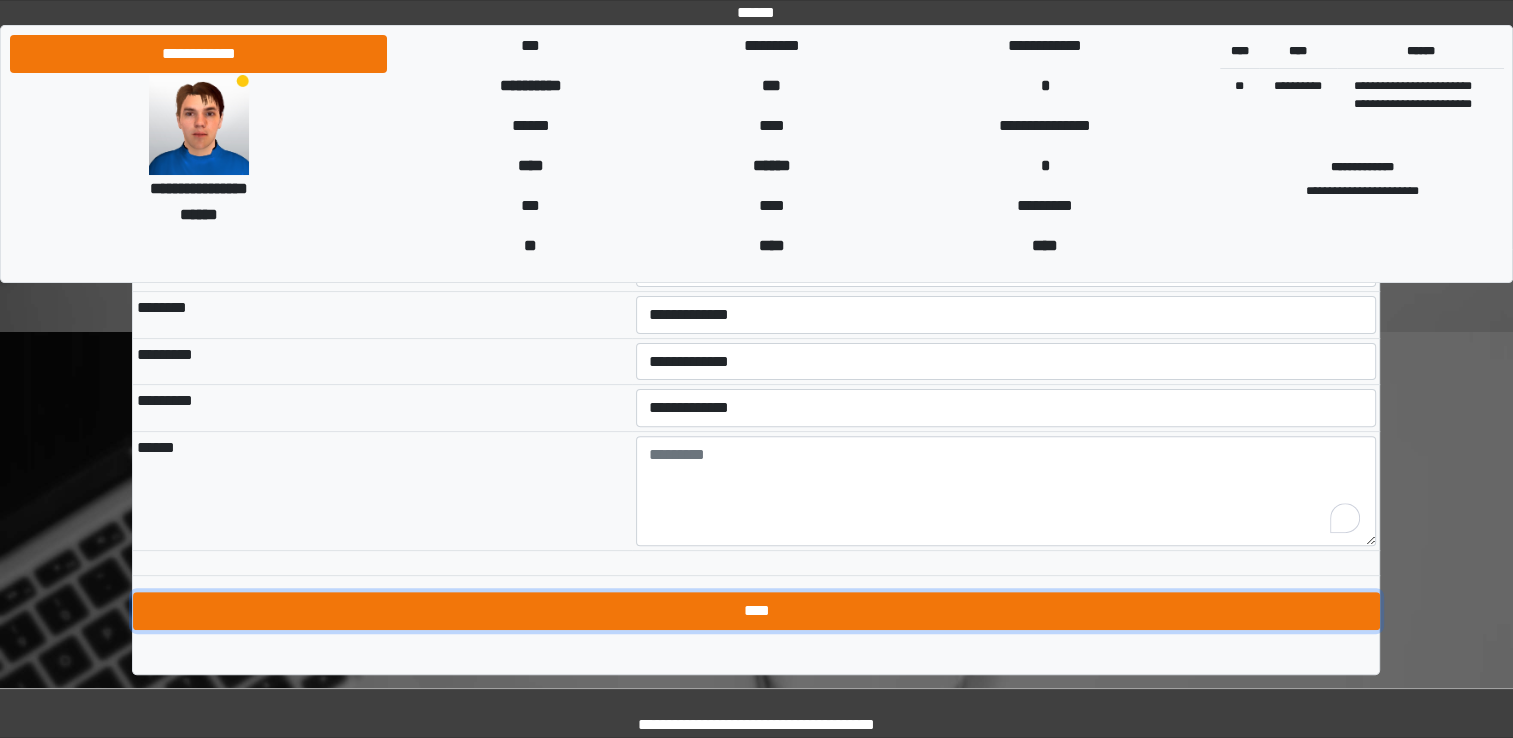 click on "****" at bounding box center (756, 611) 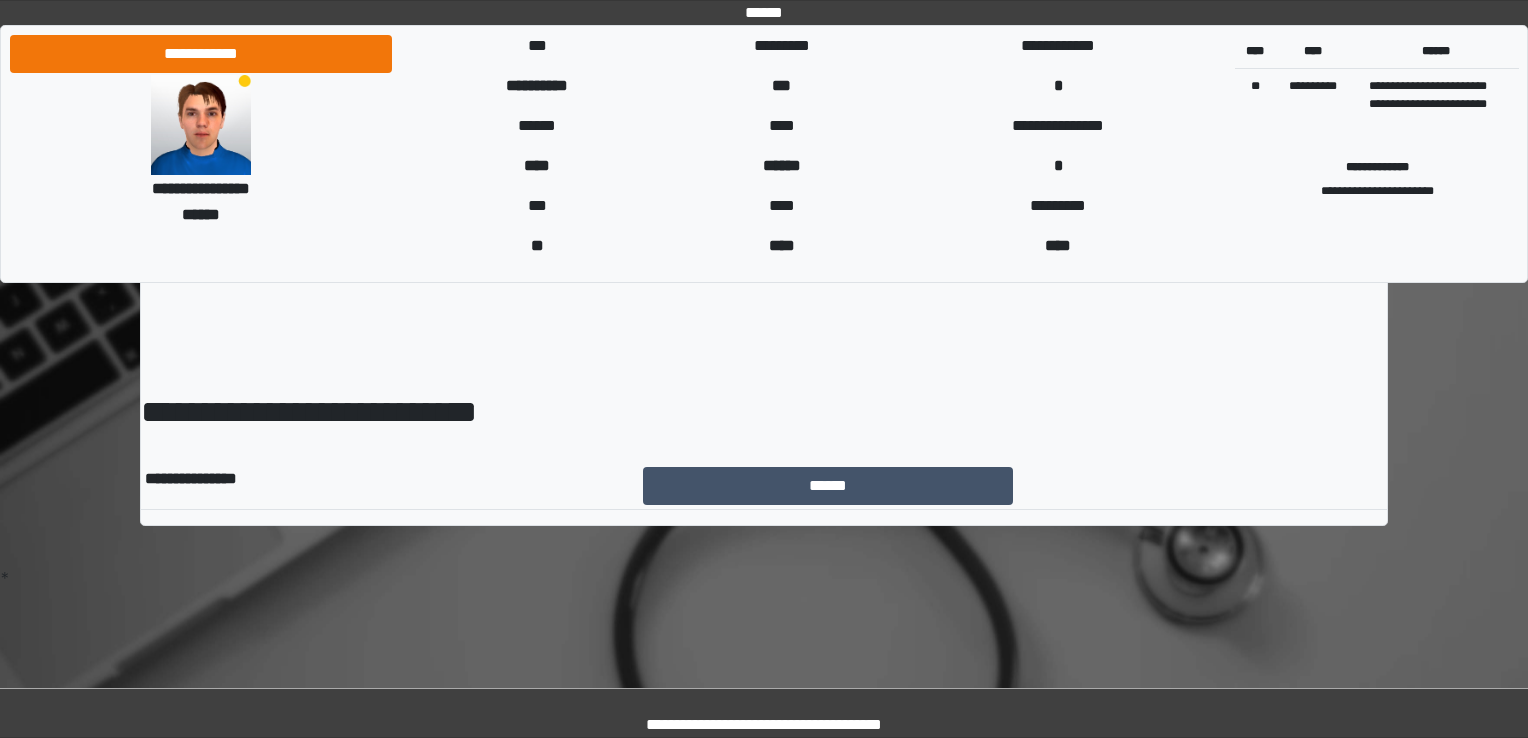scroll, scrollTop: 0, scrollLeft: 0, axis: both 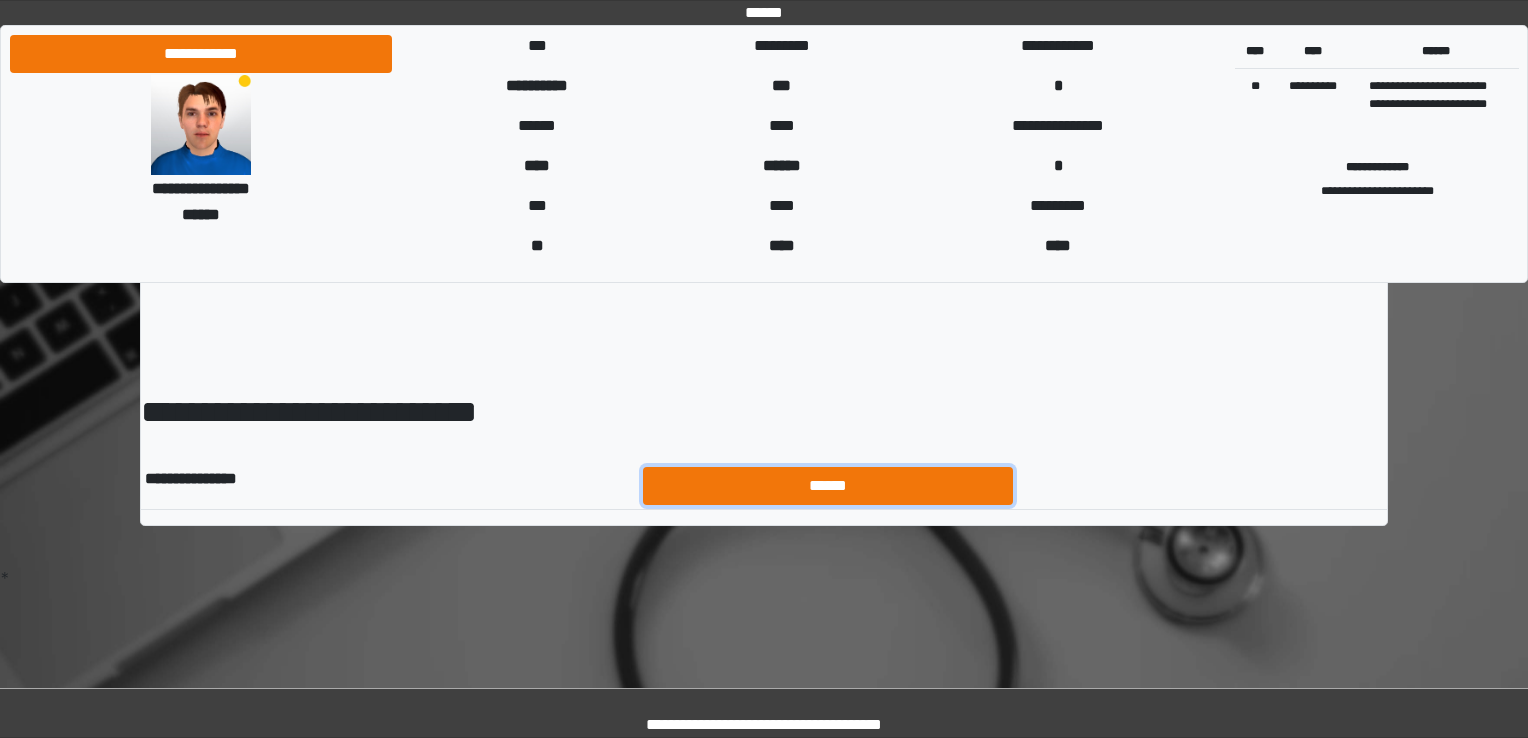 click on "******" at bounding box center (828, 486) 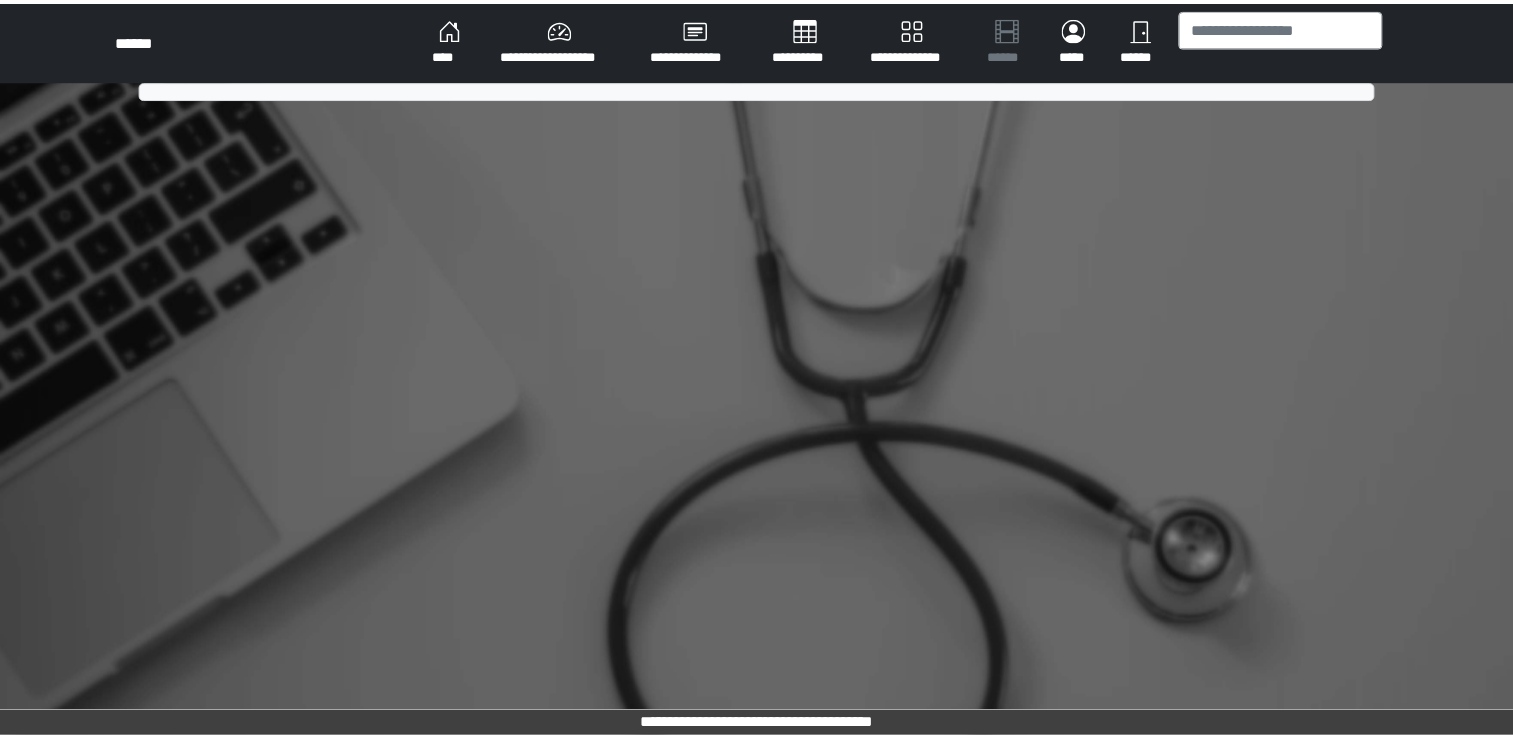 scroll, scrollTop: 0, scrollLeft: 0, axis: both 